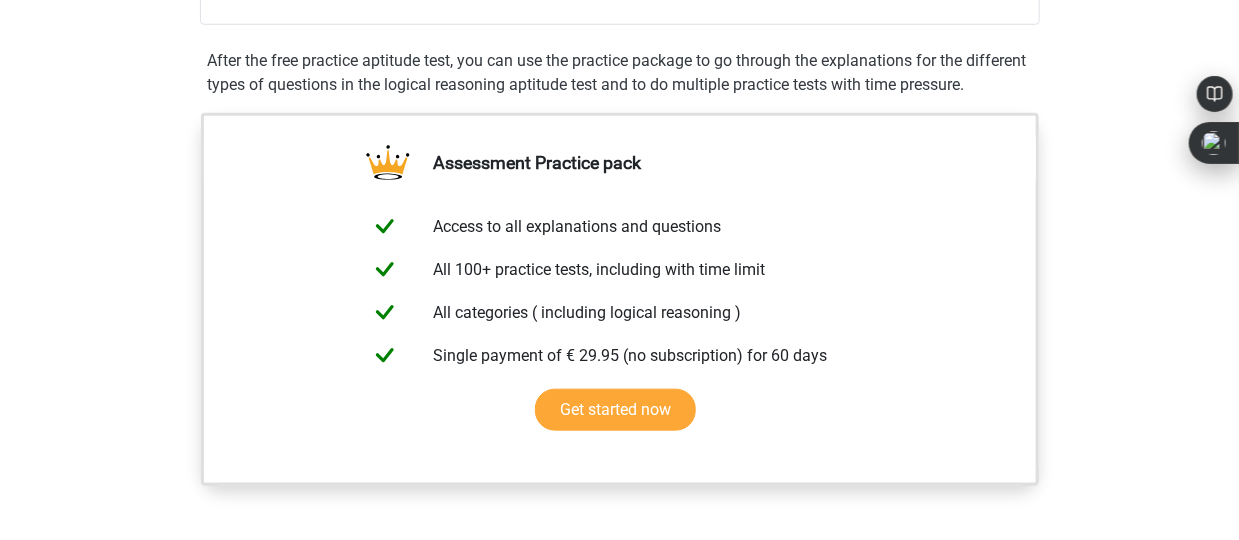 scroll, scrollTop: 300, scrollLeft: 0, axis: vertical 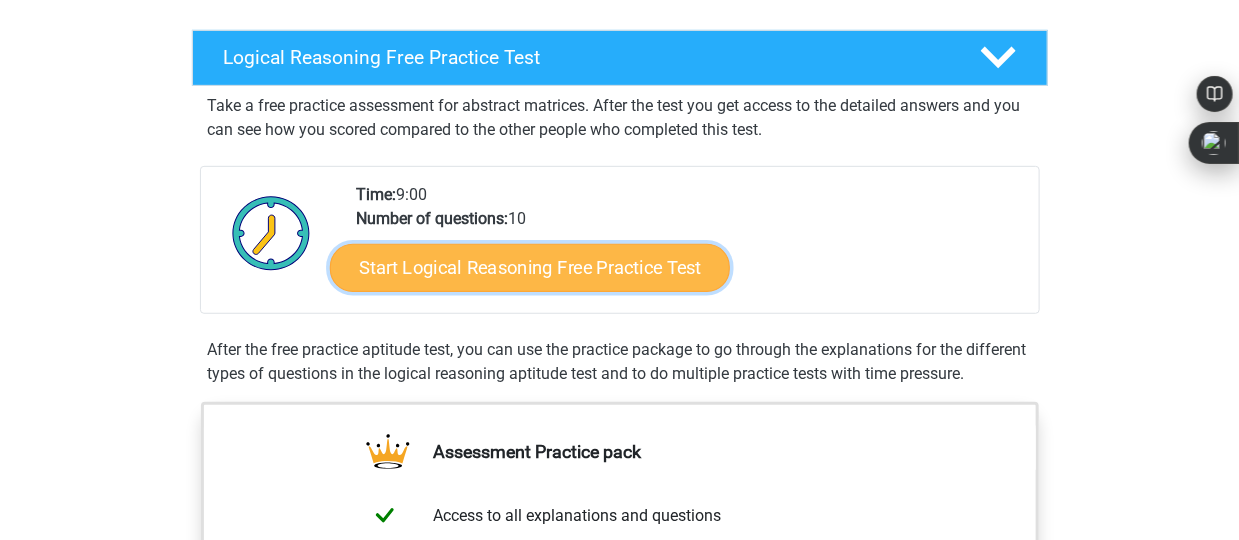 click on "Start Logical Reasoning
Free Practice Test" at bounding box center (530, 267) 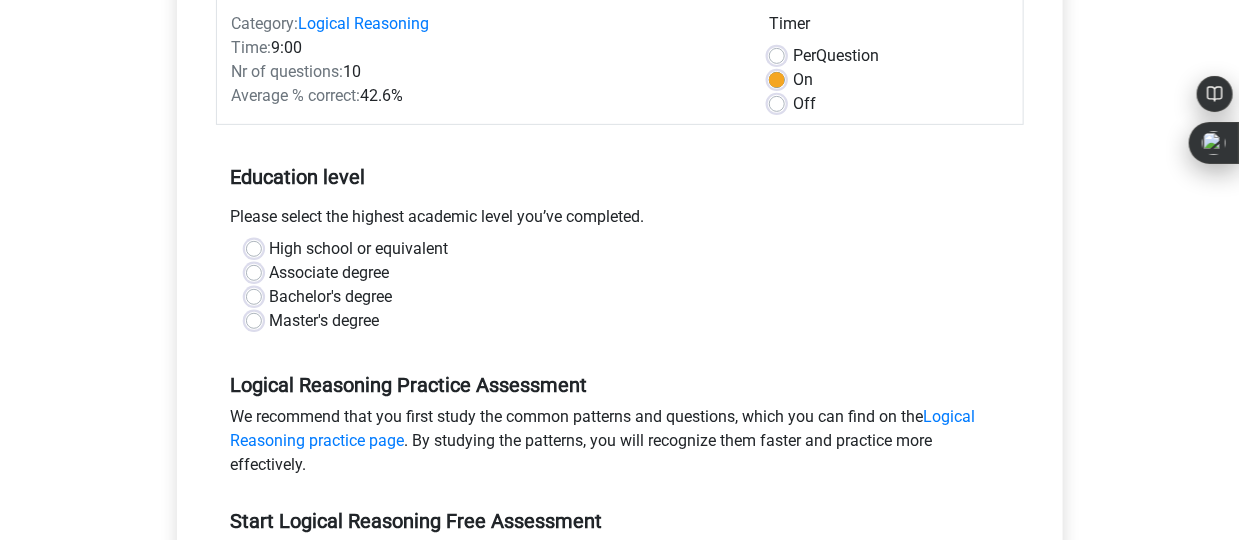 scroll, scrollTop: 300, scrollLeft: 0, axis: vertical 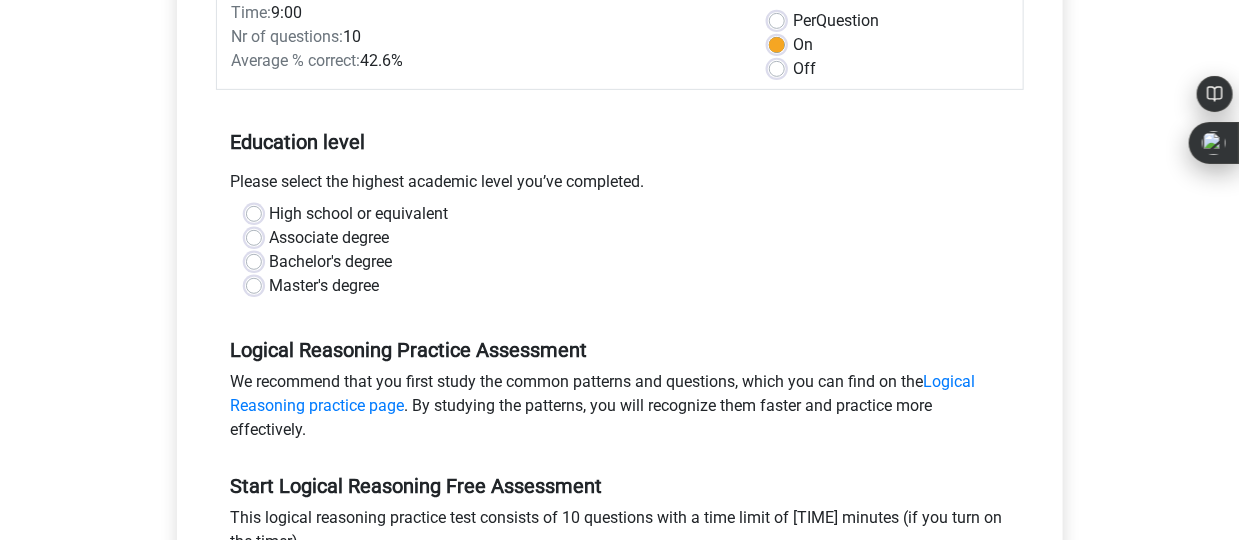 click on "Bachelor's degree" at bounding box center (331, 262) 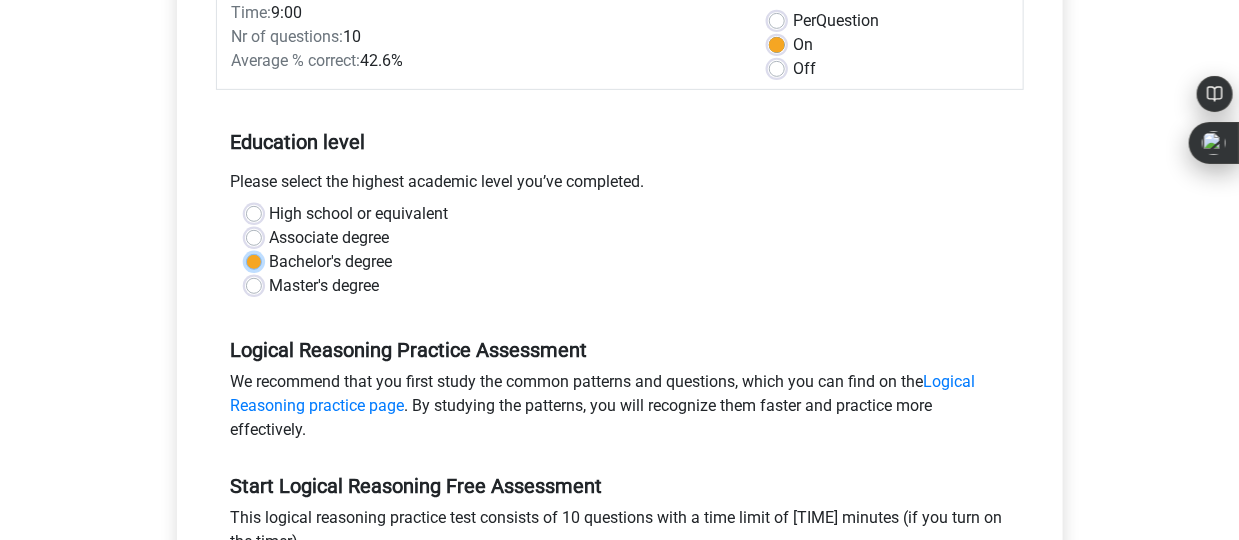 click on "Bachelor's degree" at bounding box center (254, 260) 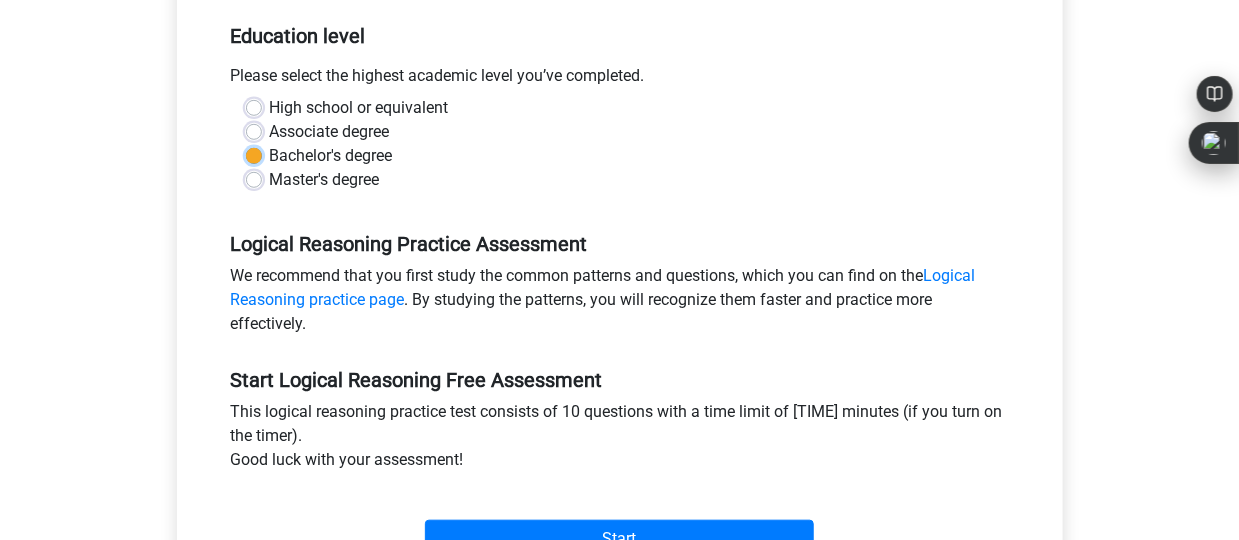 scroll, scrollTop: 600, scrollLeft: 0, axis: vertical 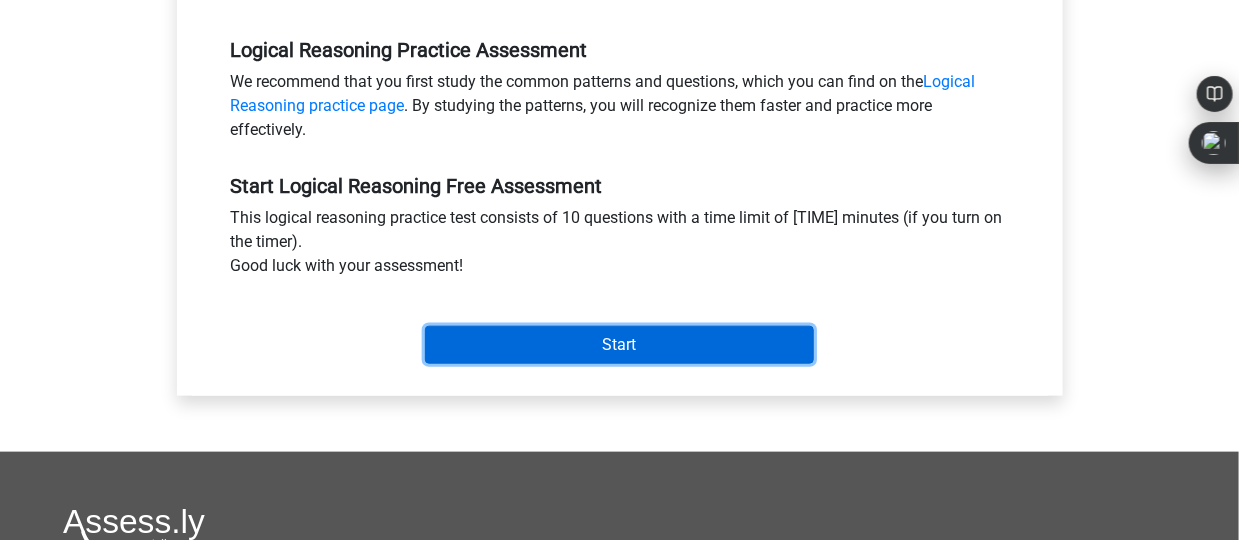 click on "Start" at bounding box center (619, 345) 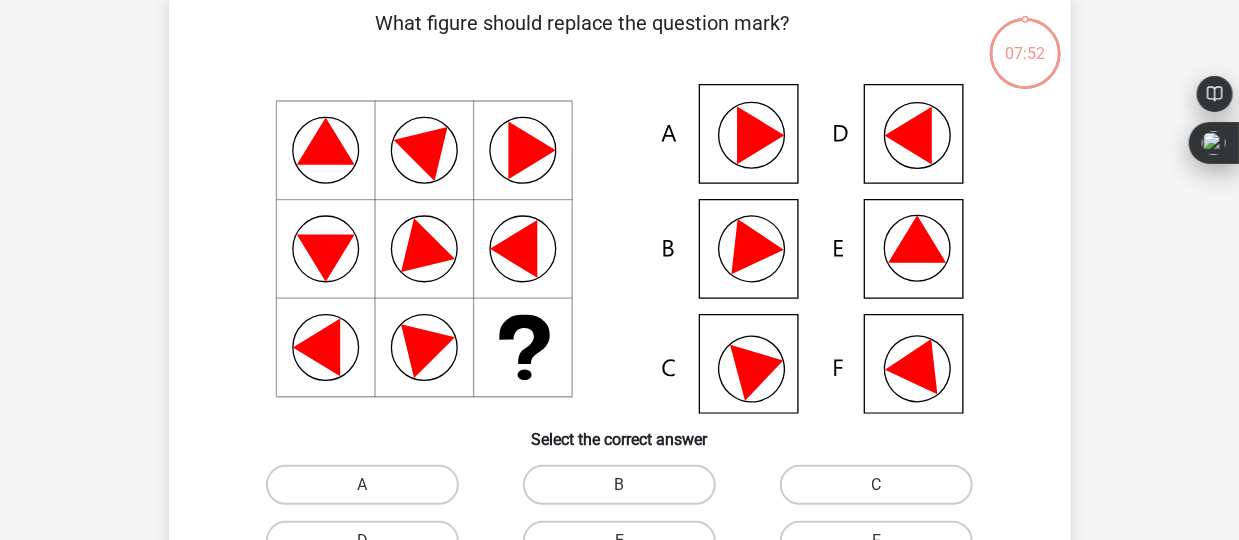 scroll, scrollTop: 200, scrollLeft: 0, axis: vertical 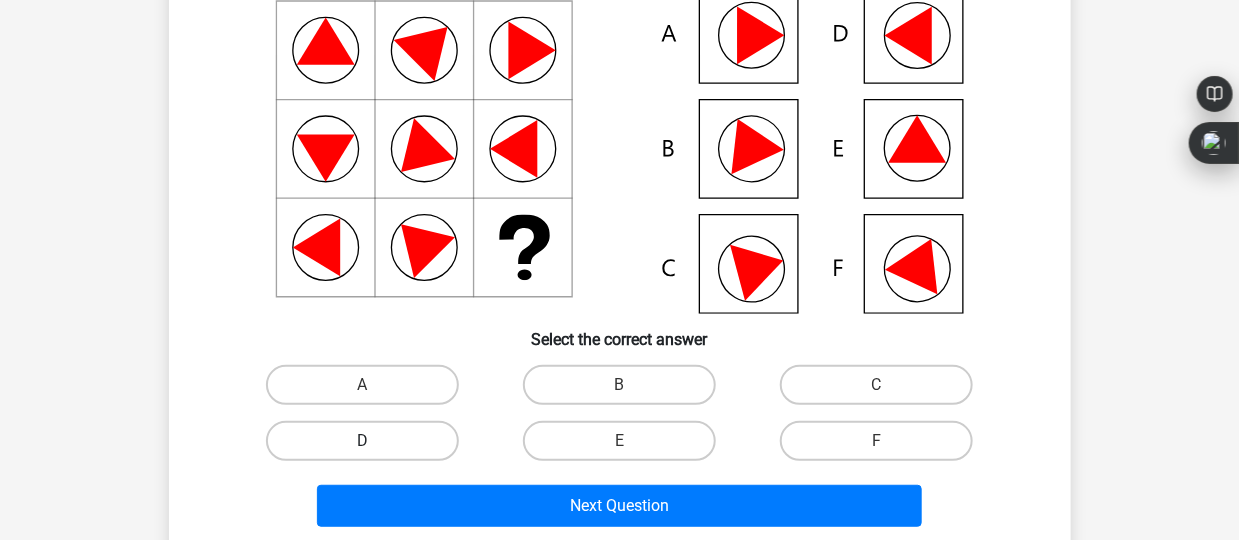 click on "D" at bounding box center [362, 441] 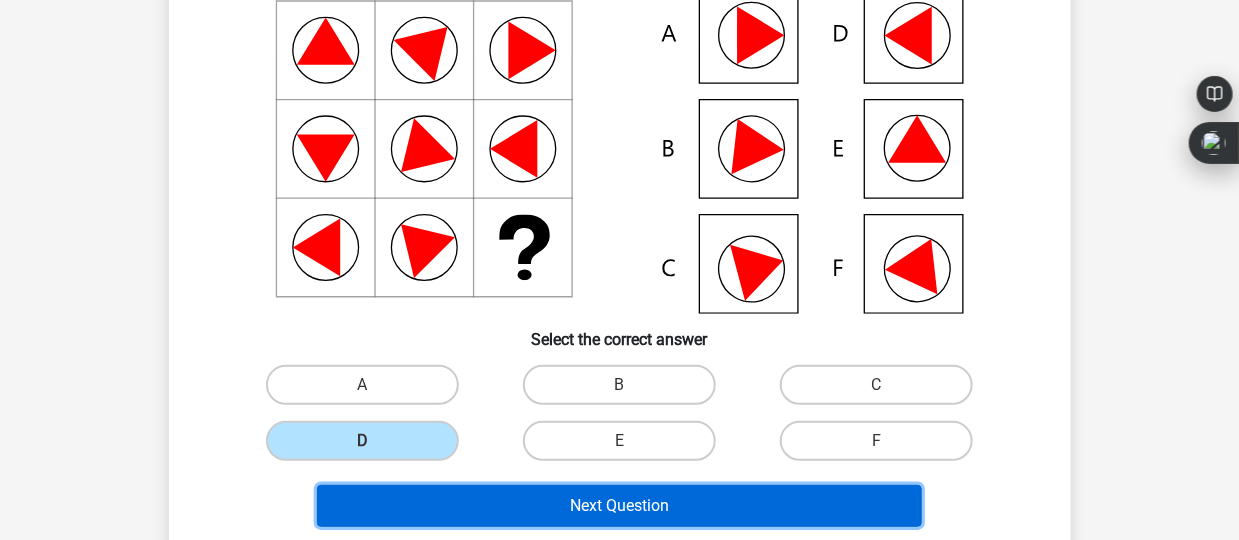 click on "Next Question" at bounding box center [619, 506] 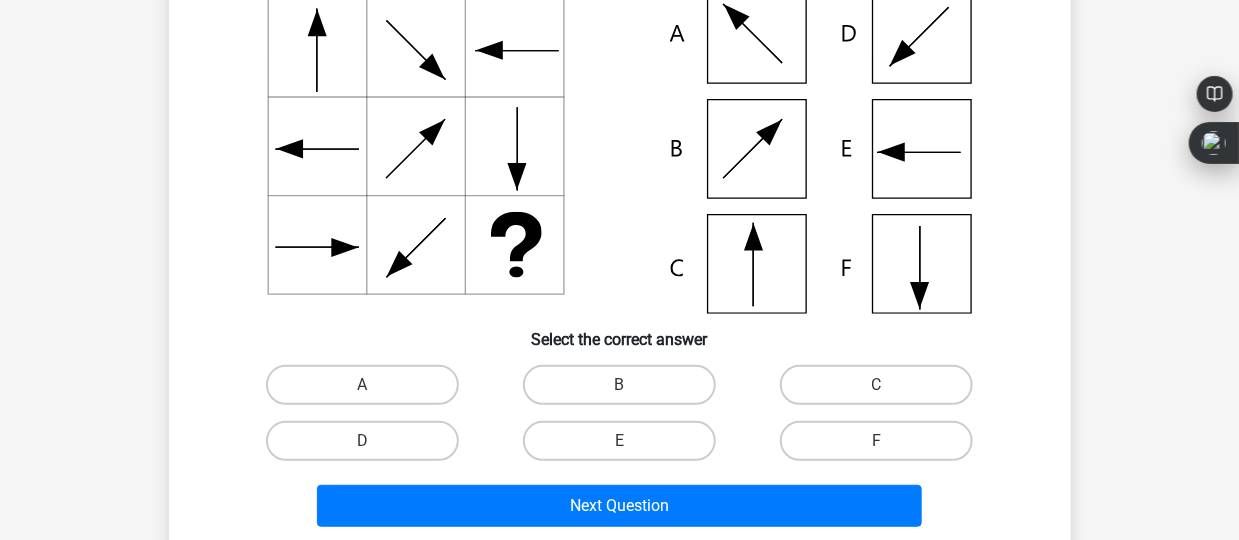 scroll, scrollTop: 91, scrollLeft: 0, axis: vertical 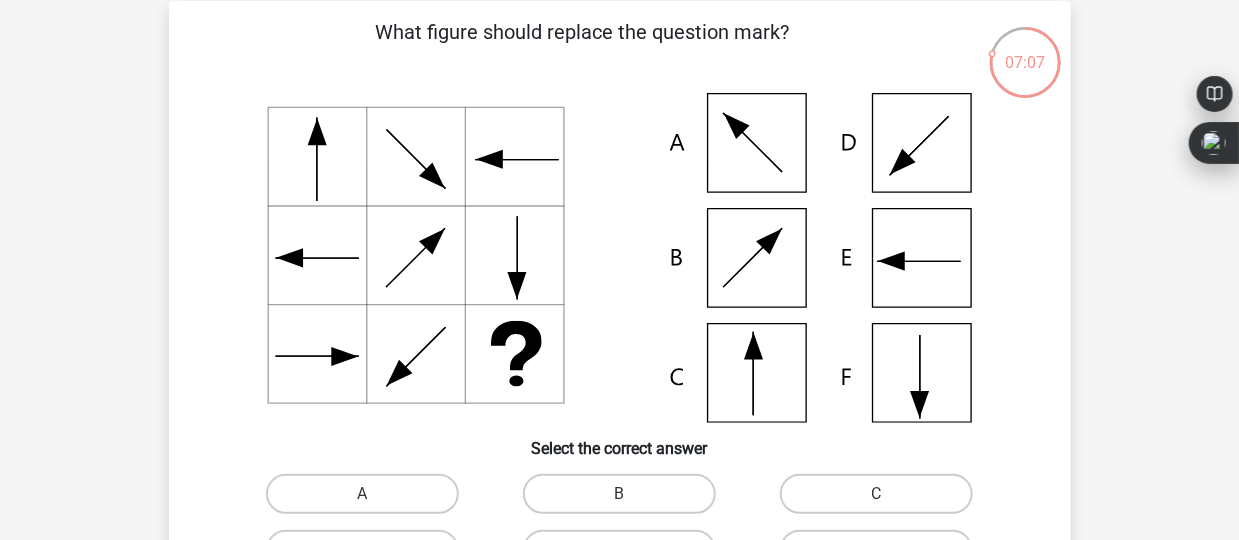 click on "C" at bounding box center (883, 500) 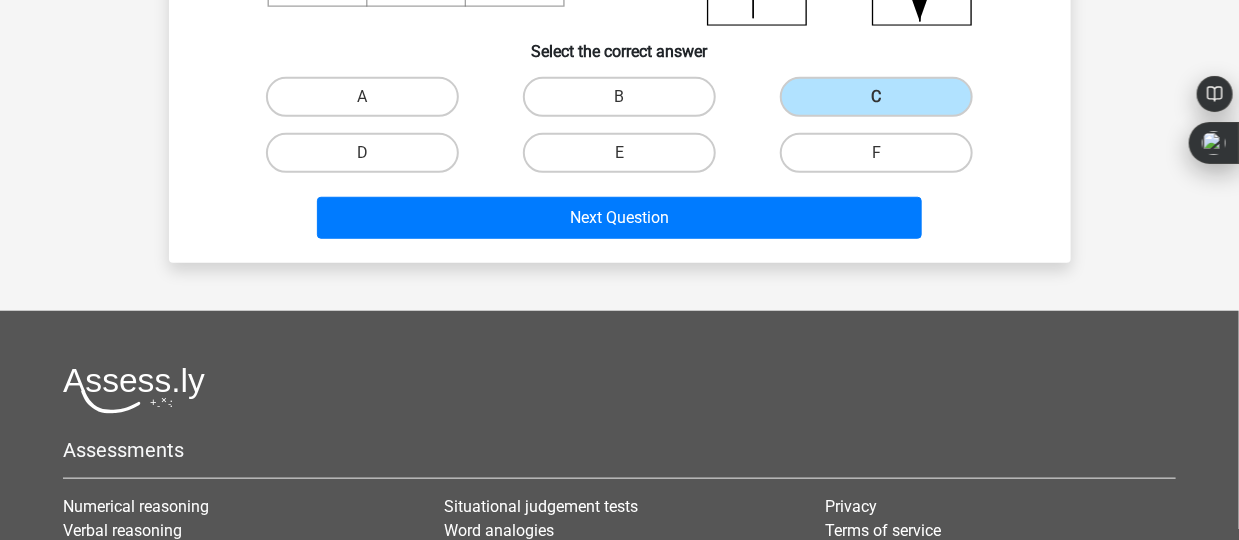 scroll, scrollTop: 491, scrollLeft: 0, axis: vertical 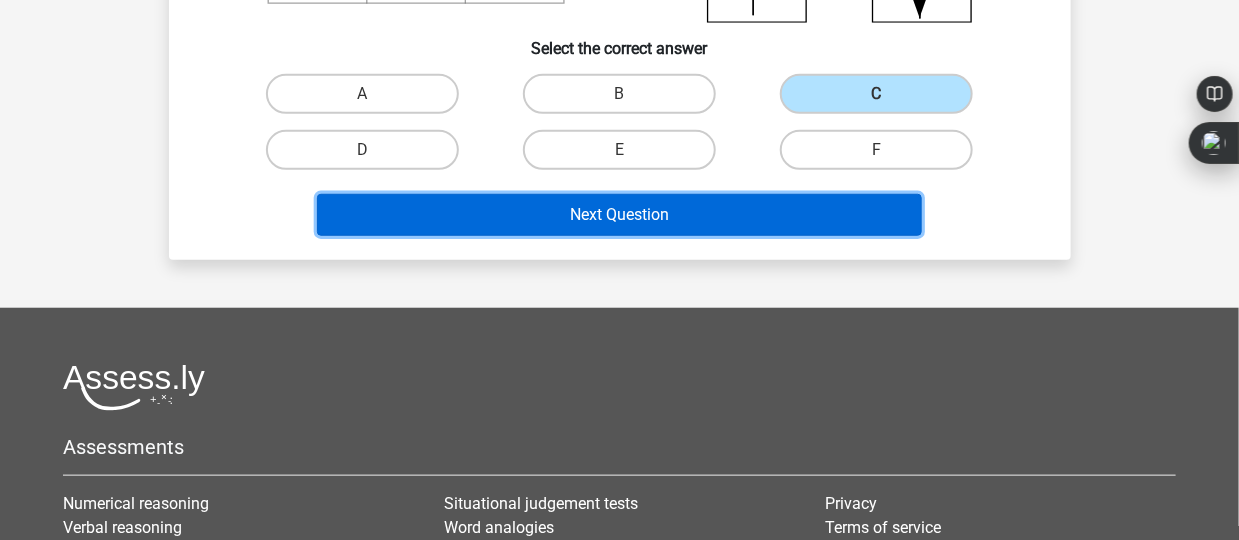 click on "Next Question" at bounding box center [619, 215] 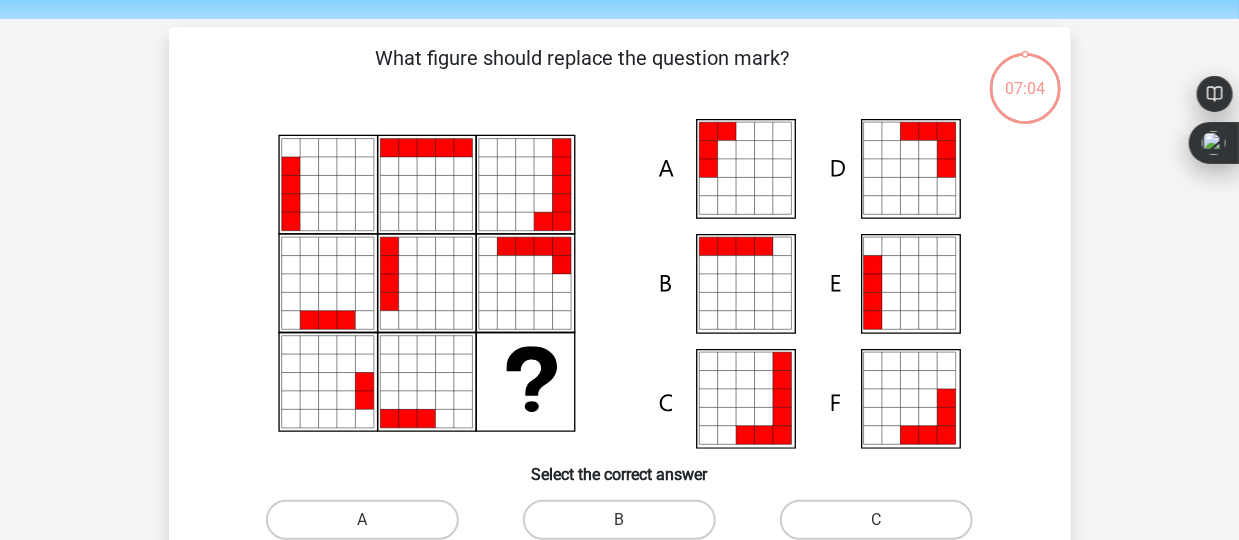scroll, scrollTop: 100, scrollLeft: 0, axis: vertical 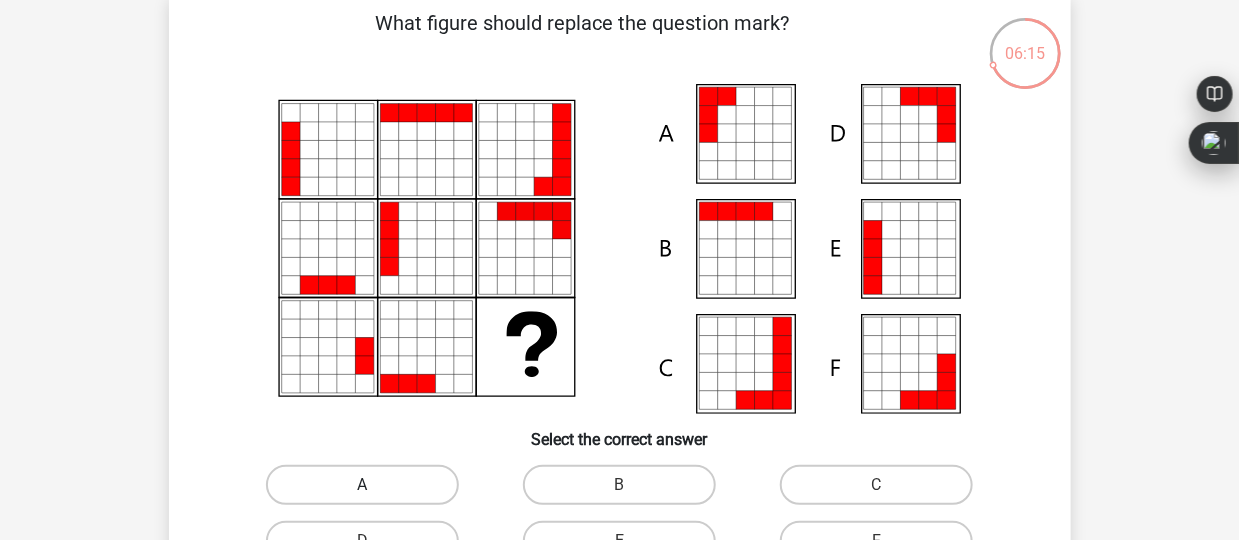 click on "A" at bounding box center [362, 485] 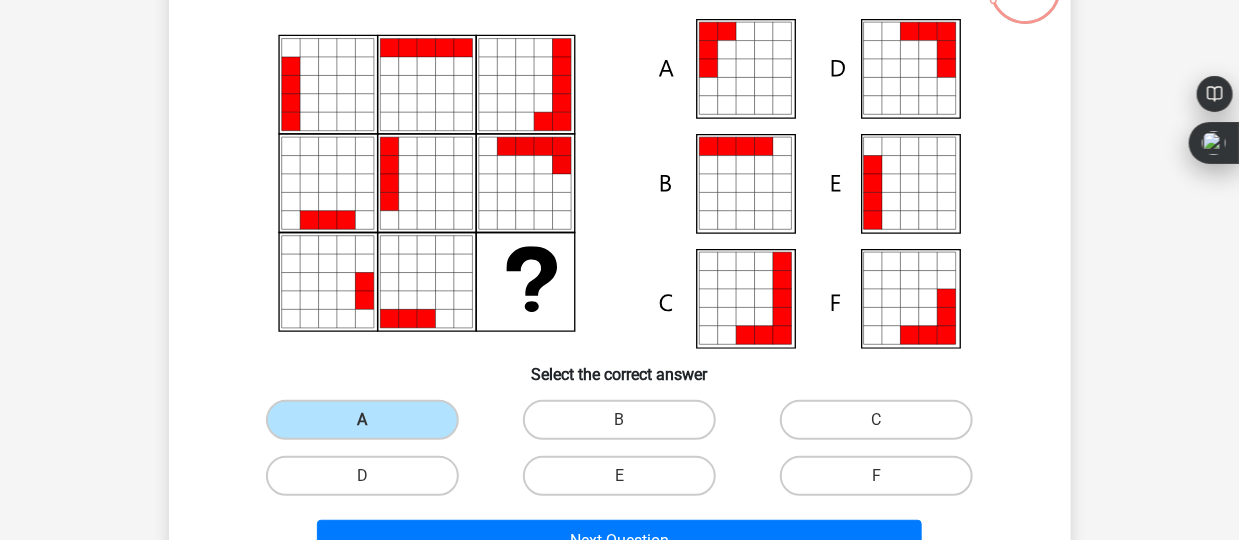 scroll, scrollTop: 200, scrollLeft: 0, axis: vertical 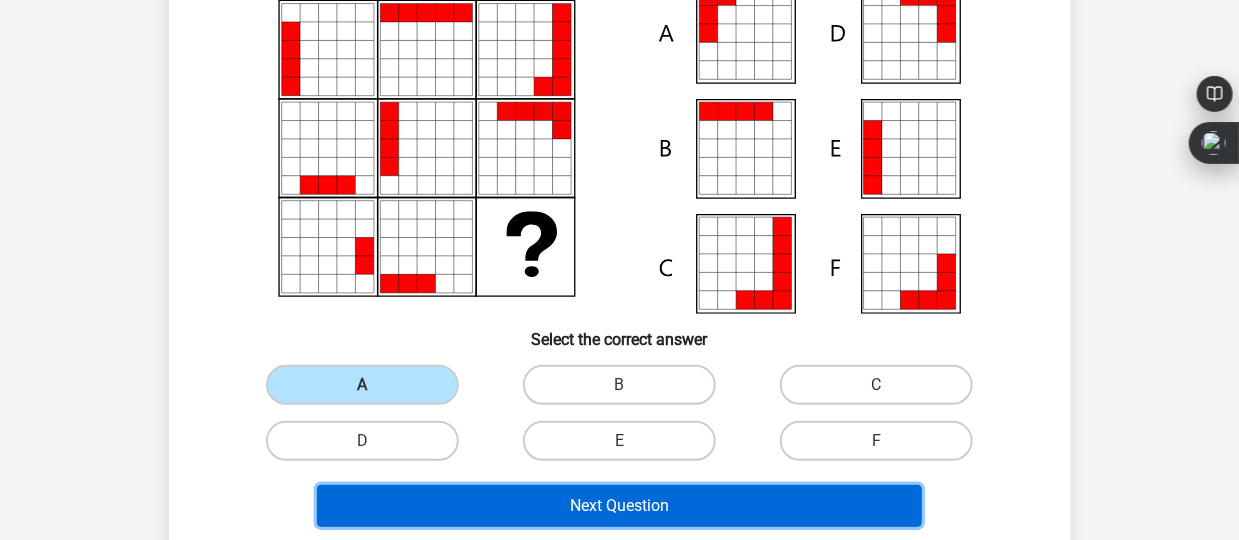 click on "Next Question" at bounding box center [619, 506] 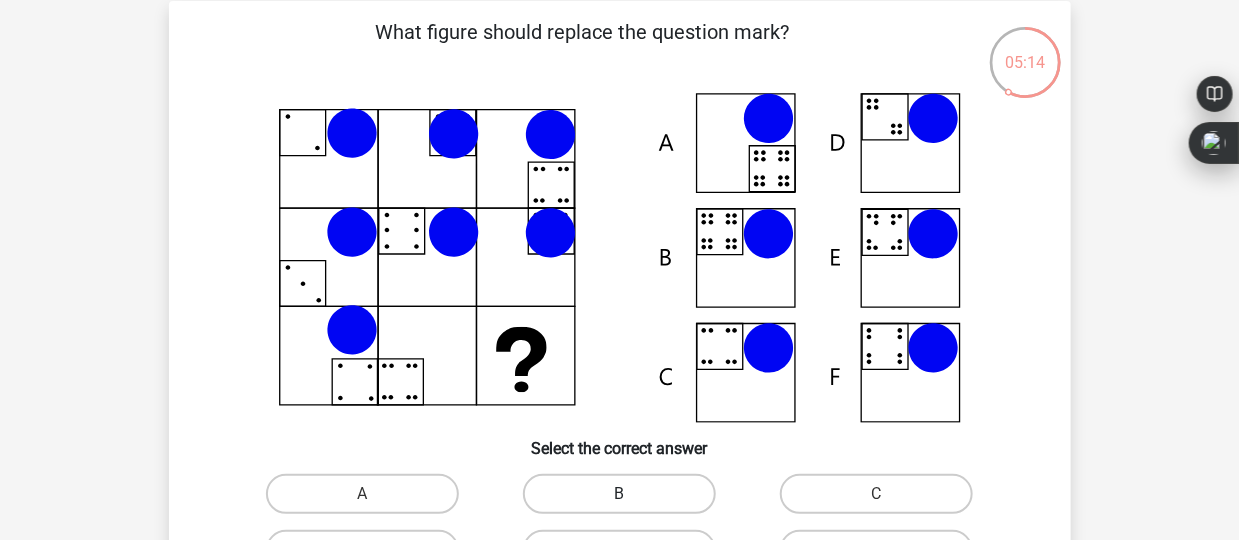 scroll, scrollTop: 191, scrollLeft: 0, axis: vertical 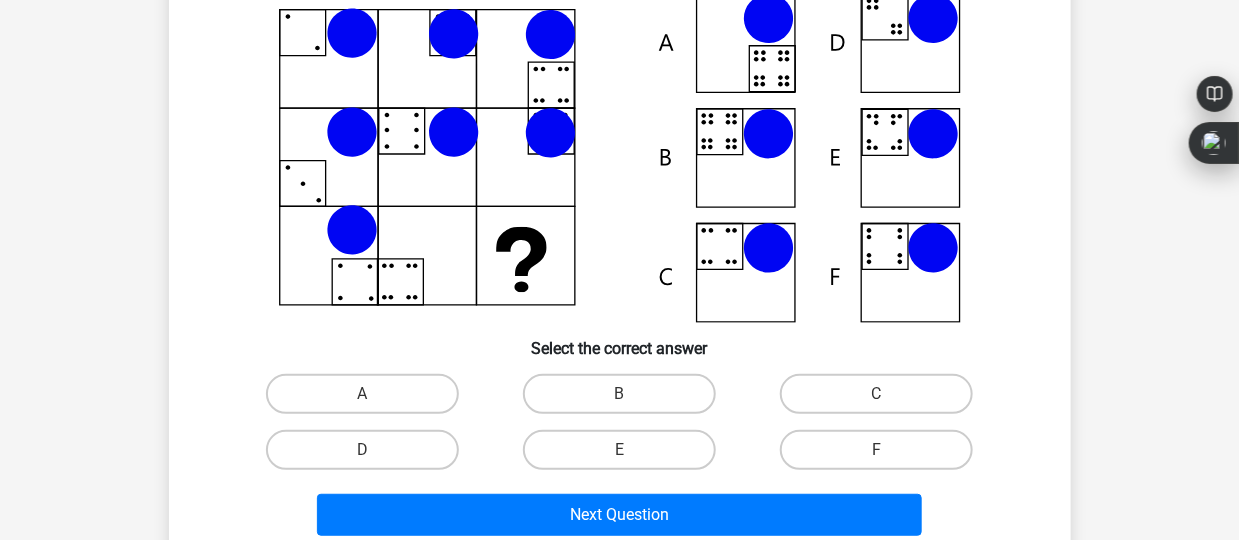 click on "B" at bounding box center [625, 400] 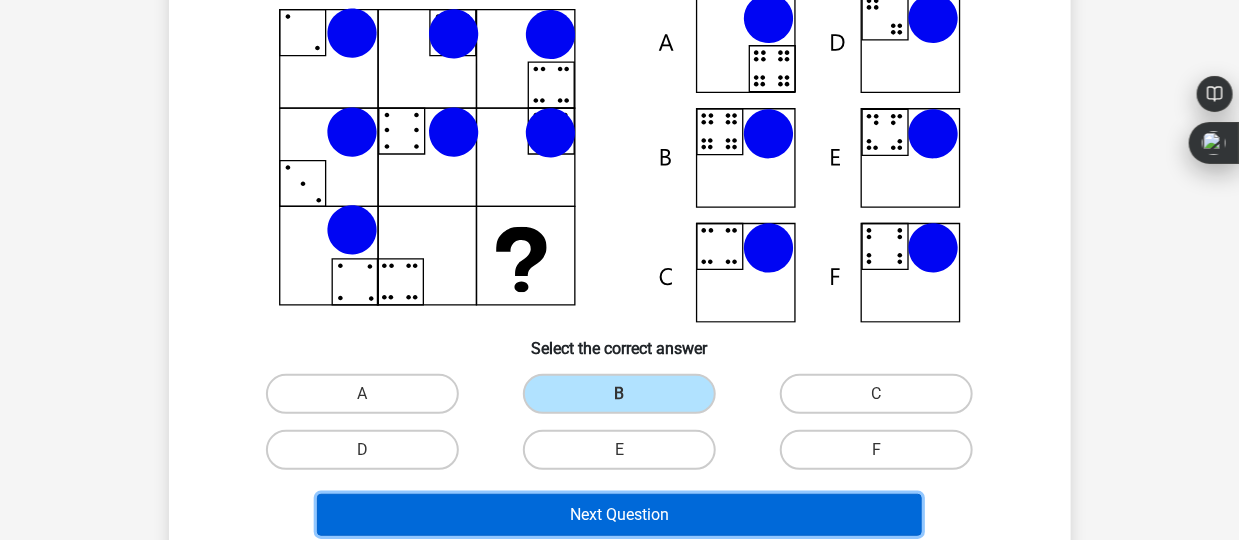 click on "Next Question" at bounding box center [619, 515] 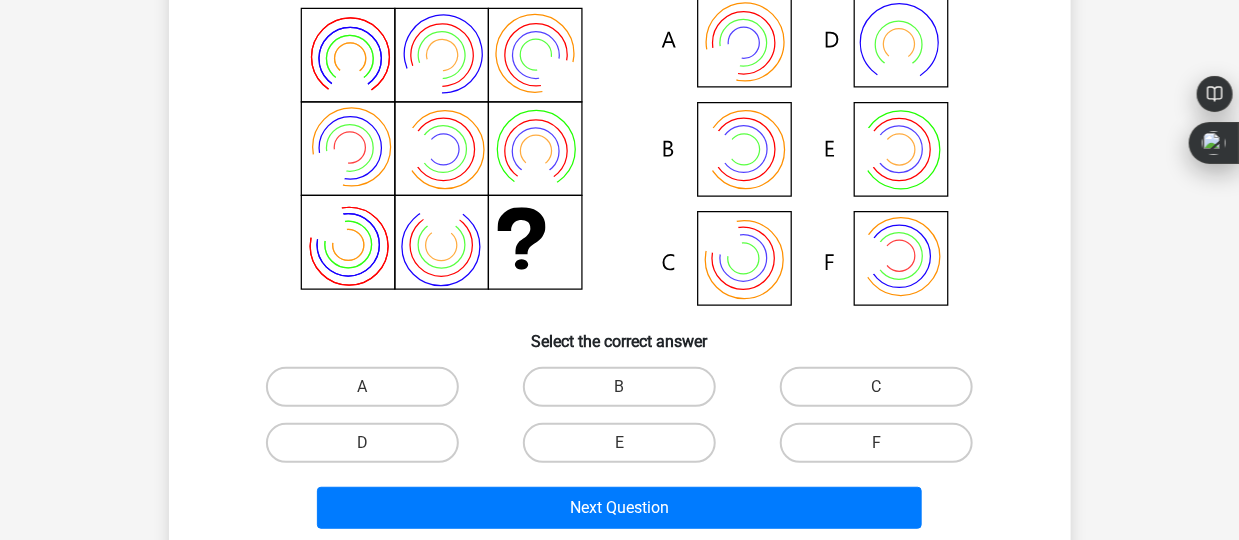scroll, scrollTop: 400, scrollLeft: 0, axis: vertical 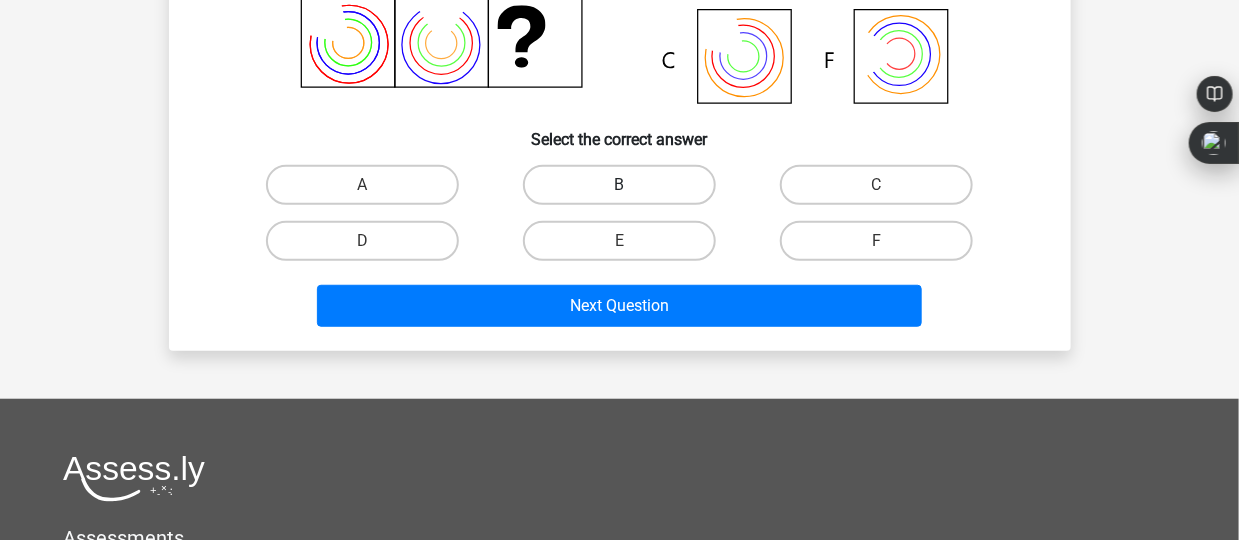 click on "B" at bounding box center [619, 185] 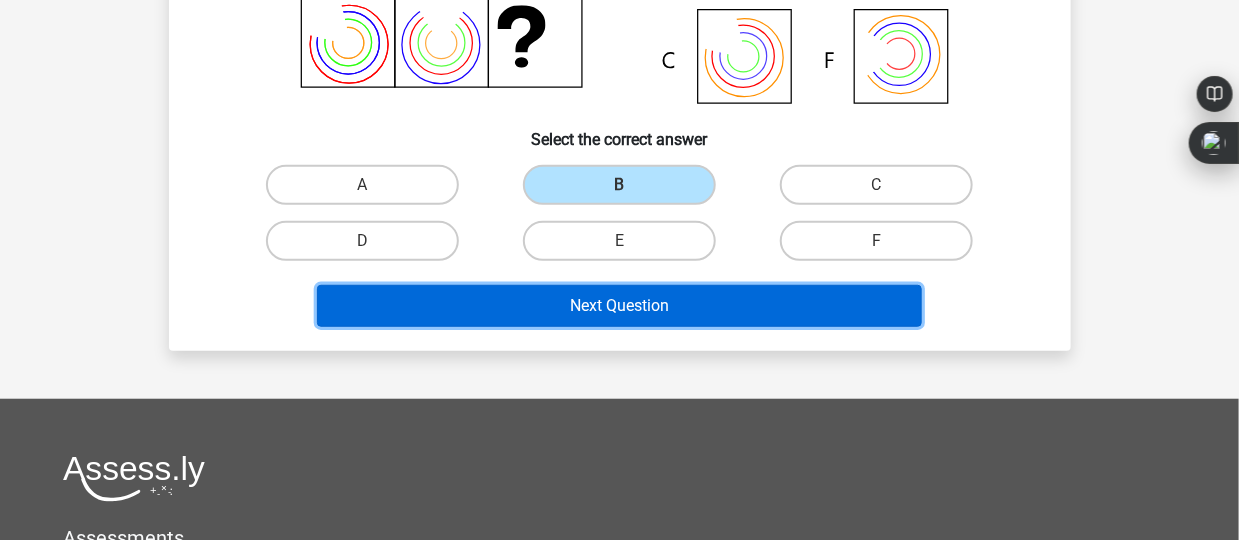 click on "Next Question" at bounding box center (619, 306) 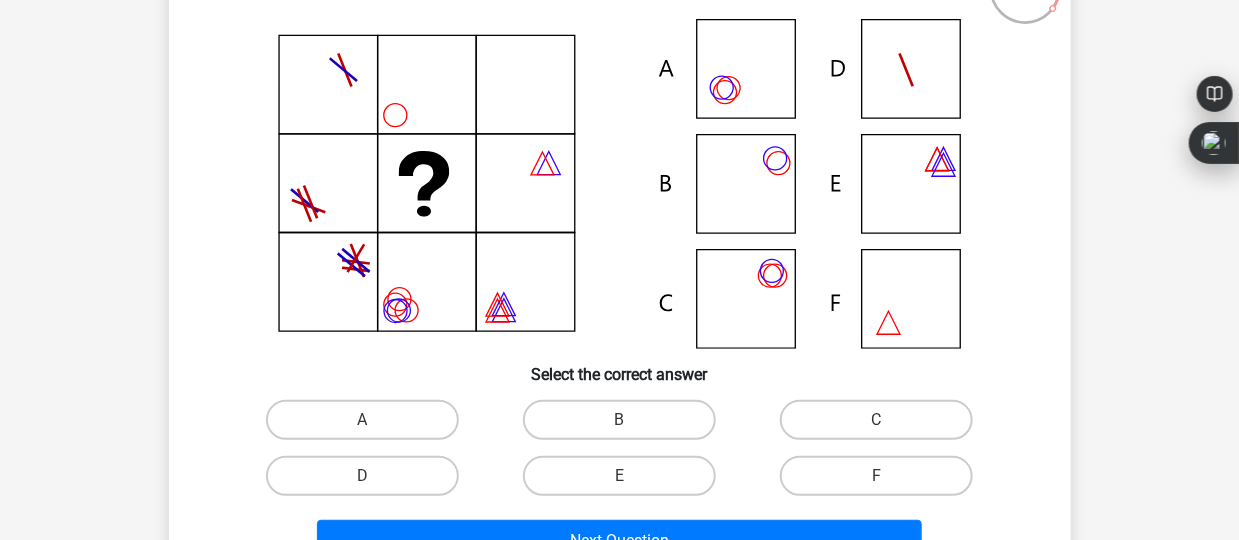 scroll, scrollTop: 200, scrollLeft: 0, axis: vertical 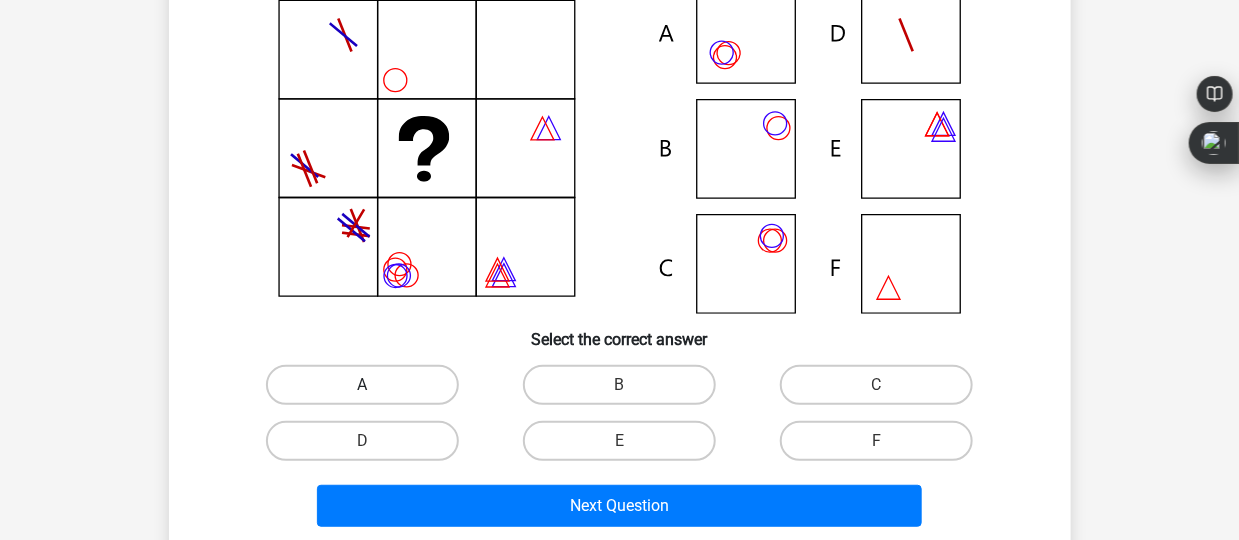 click on "A" at bounding box center [362, 385] 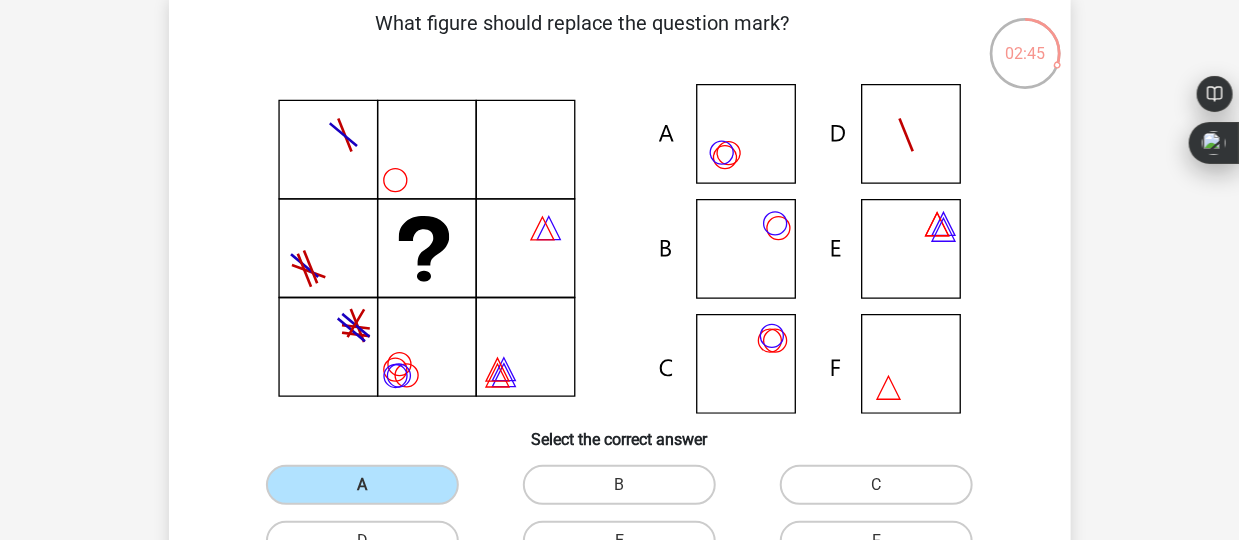 scroll, scrollTop: 200, scrollLeft: 0, axis: vertical 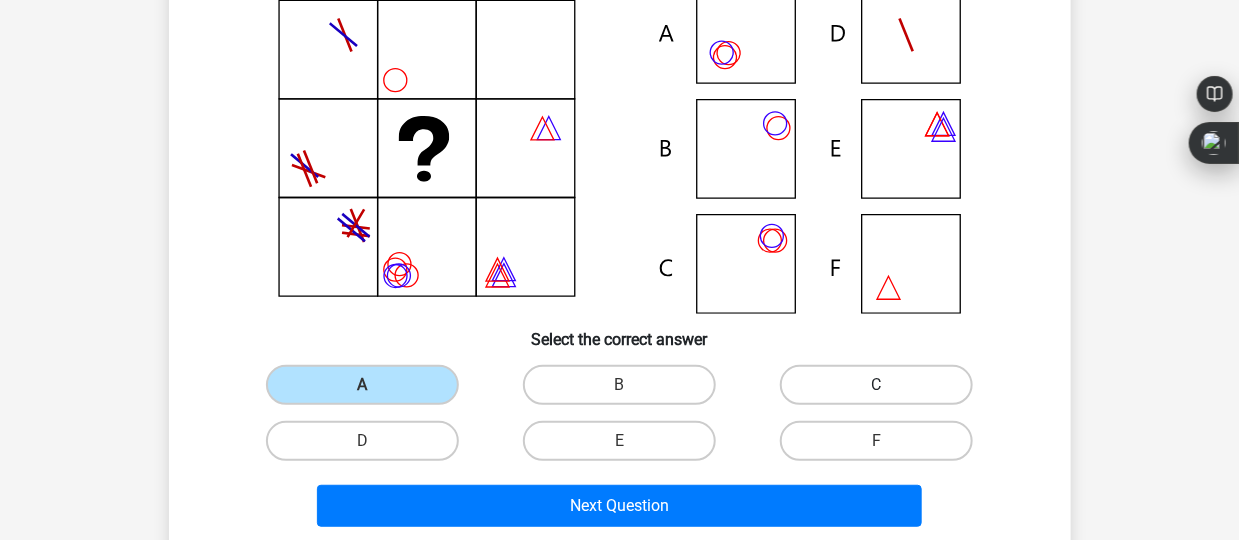 click on "C" at bounding box center (876, 385) 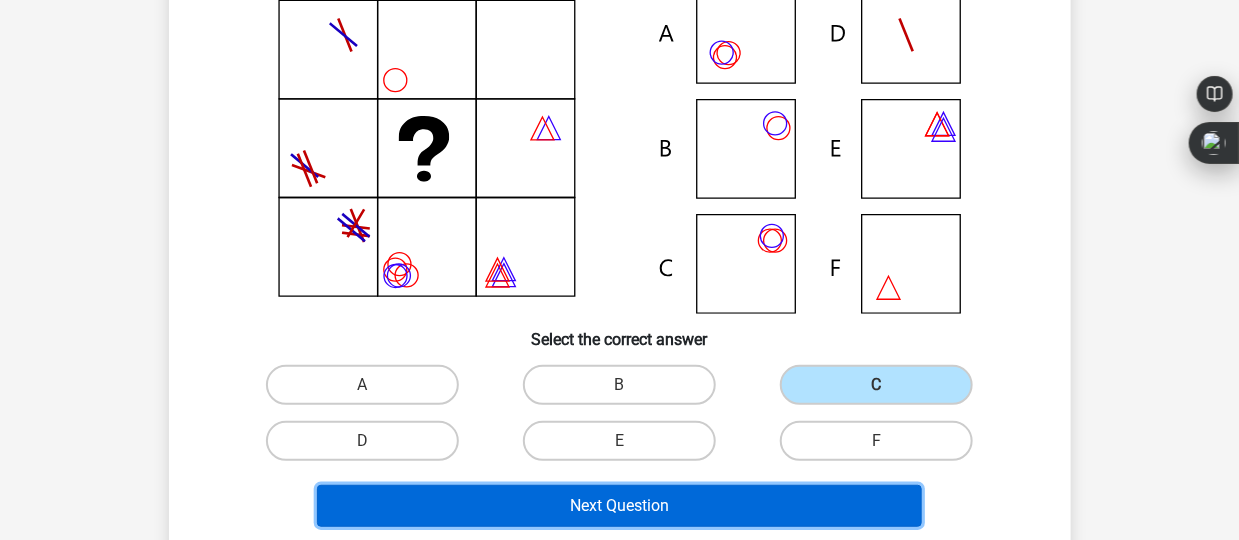 click on "Next Question" at bounding box center (619, 506) 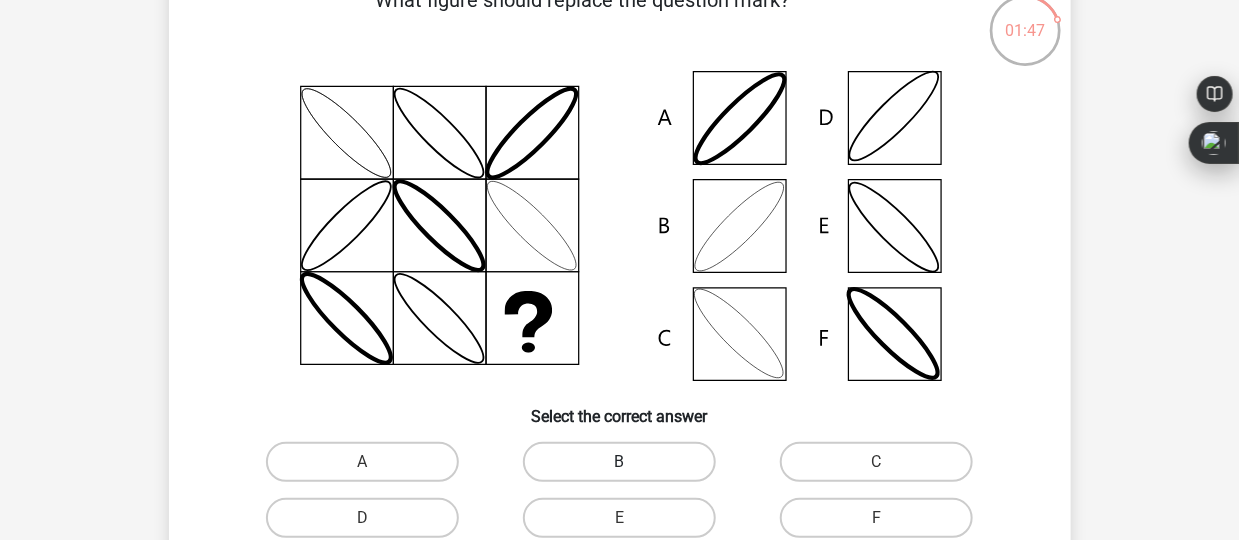 scroll, scrollTop: 200, scrollLeft: 0, axis: vertical 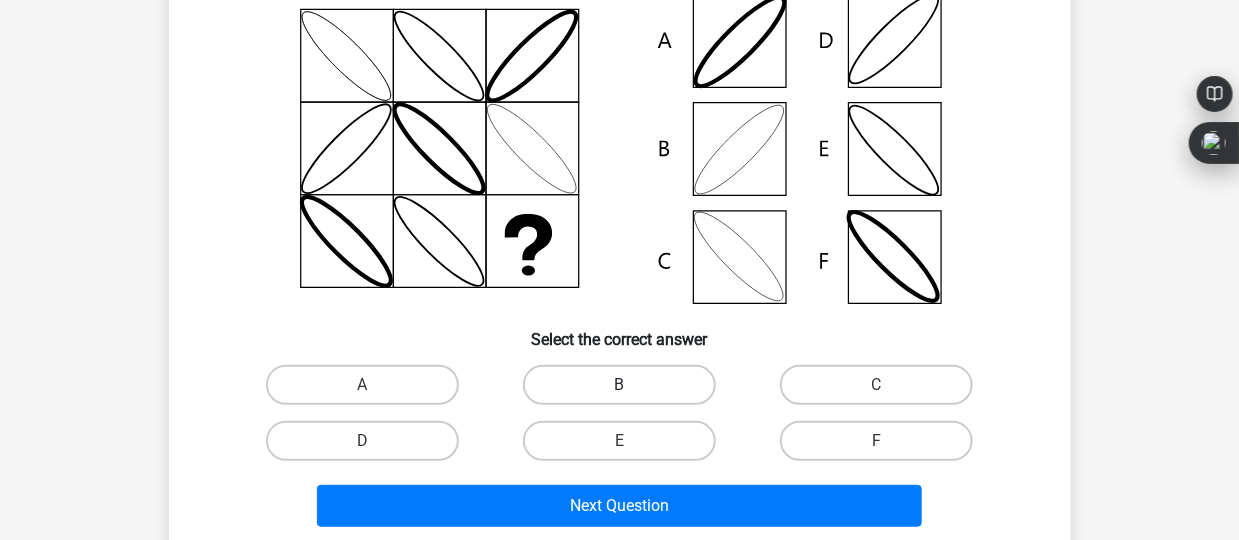 click on "B" at bounding box center (619, 385) 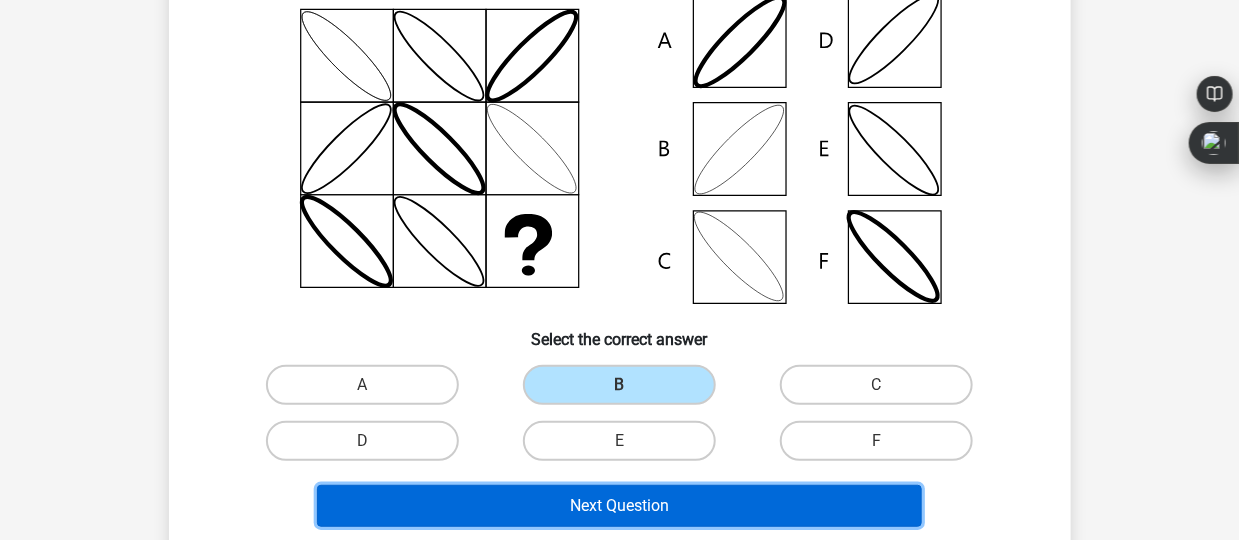 click on "Next Question" at bounding box center (619, 506) 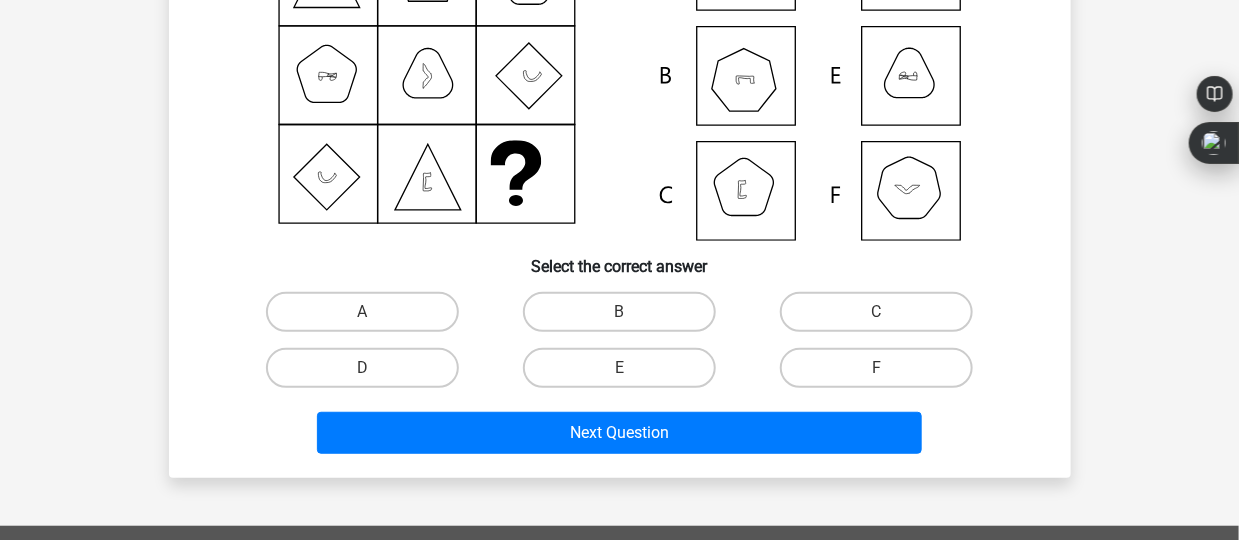 scroll, scrollTop: 300, scrollLeft: 0, axis: vertical 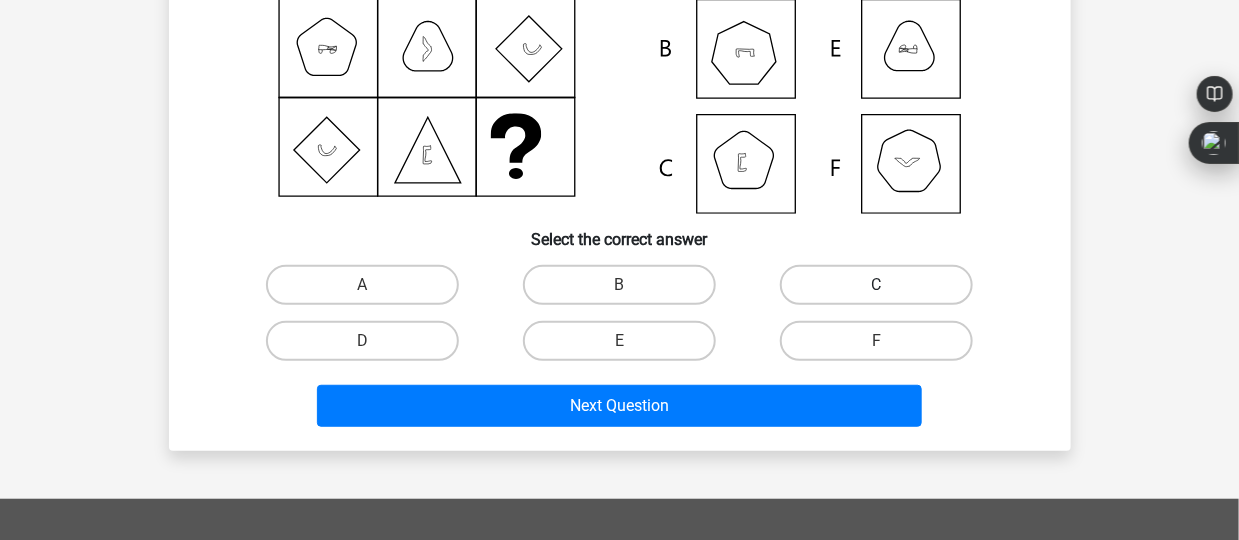 click on "C" at bounding box center [876, 285] 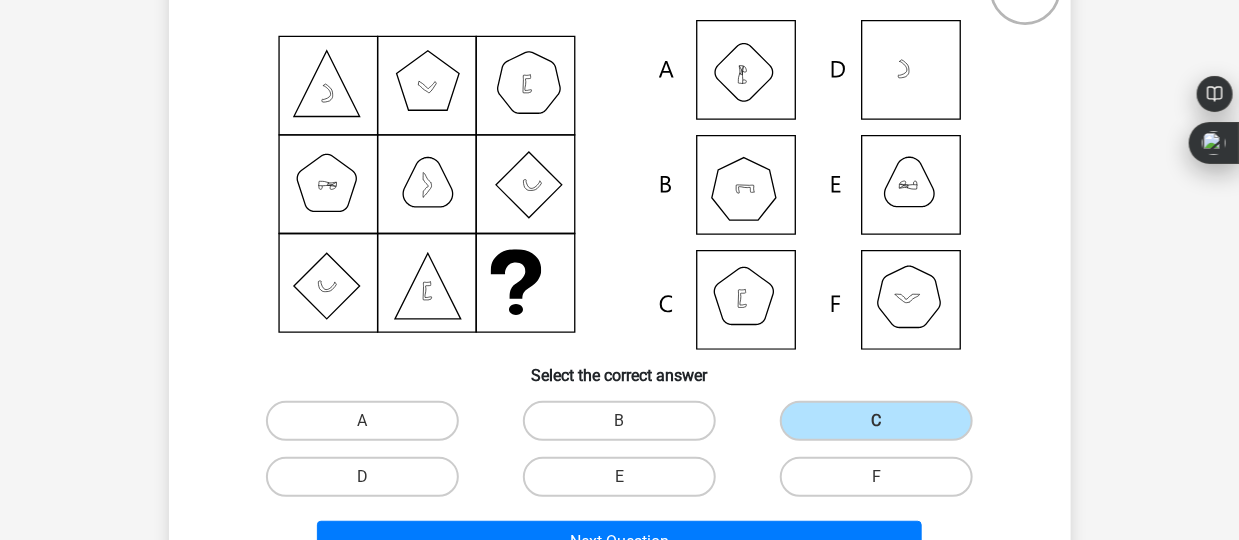 scroll, scrollTop: 200, scrollLeft: 0, axis: vertical 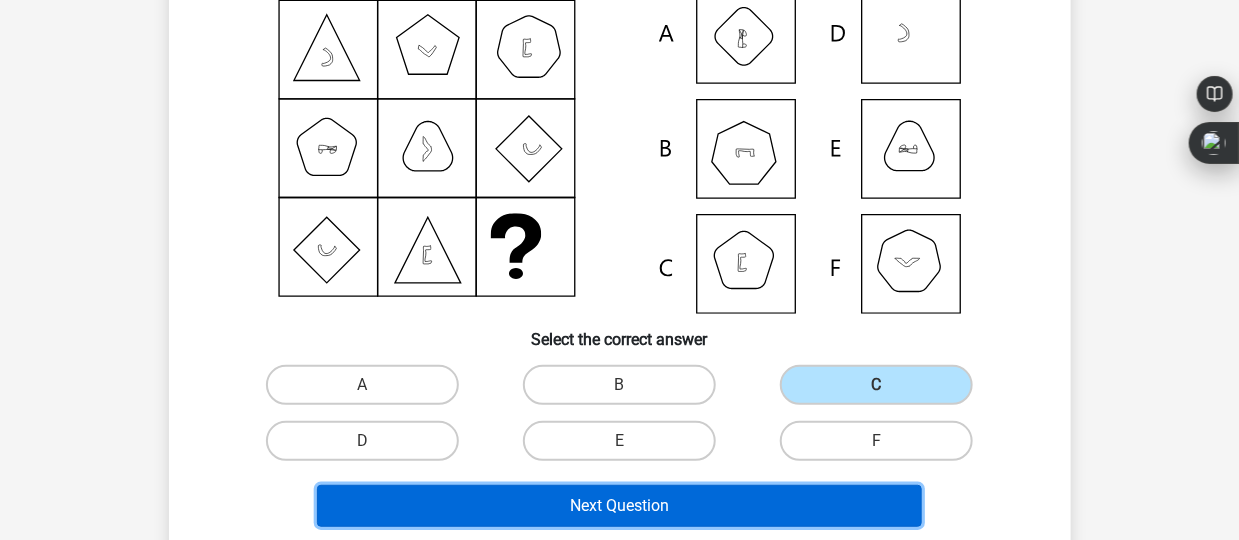 click on "Next Question" at bounding box center [619, 506] 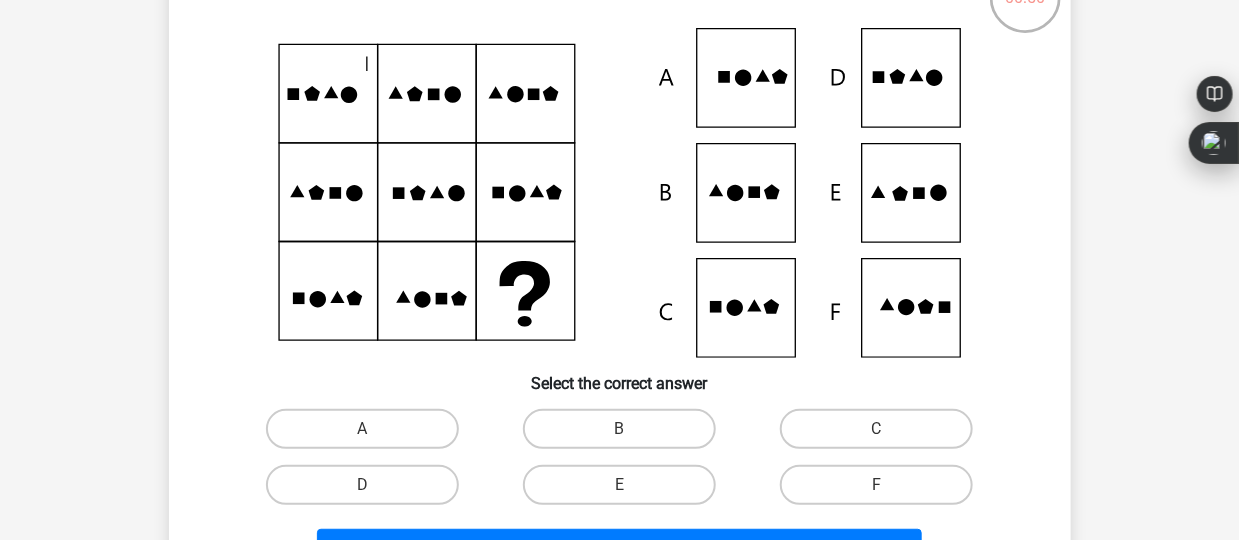 scroll, scrollTop: 191, scrollLeft: 0, axis: vertical 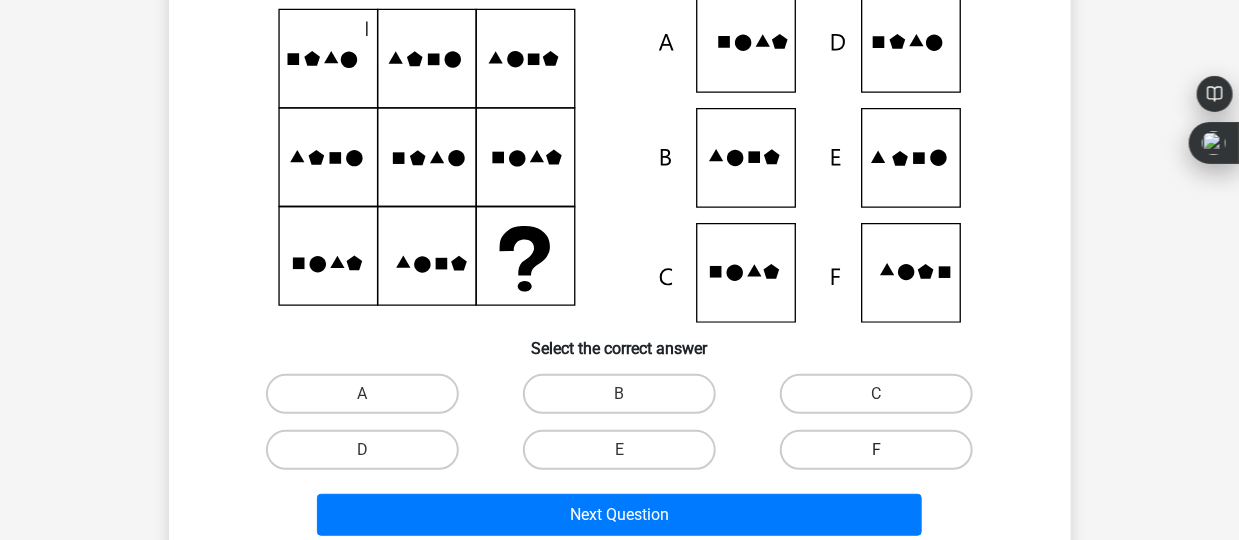 click on "F" at bounding box center (876, 450) 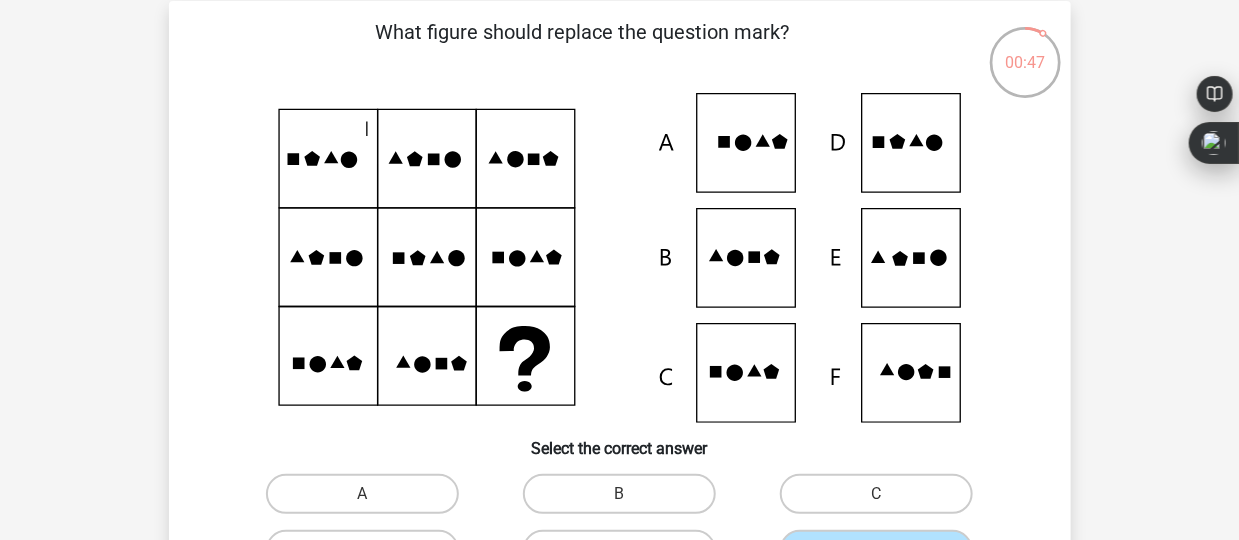 scroll, scrollTop: 191, scrollLeft: 0, axis: vertical 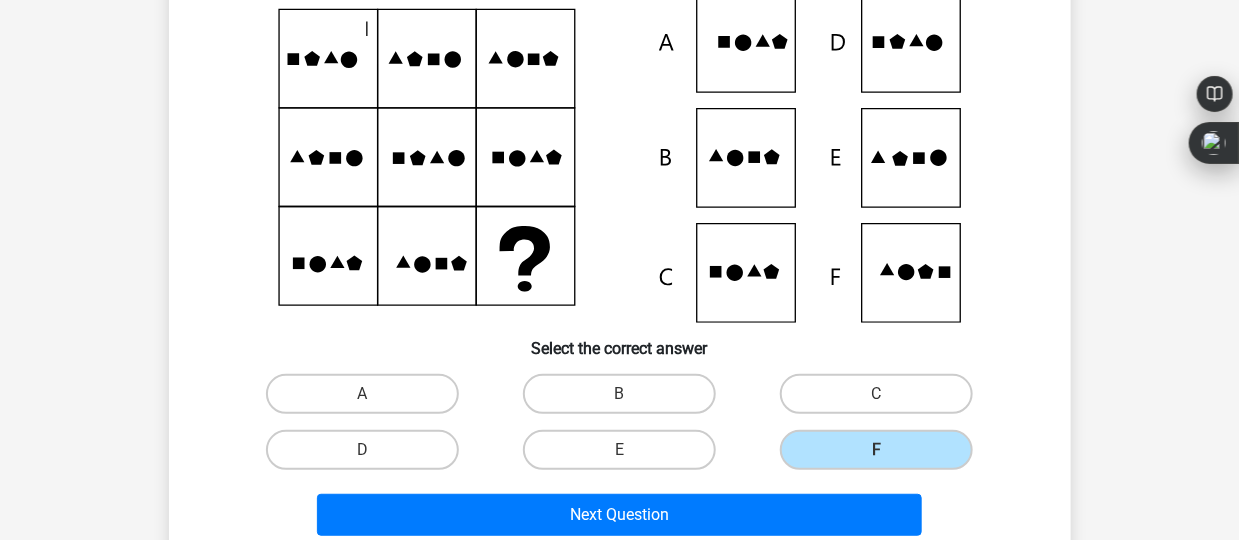 click on "C" at bounding box center [883, 400] 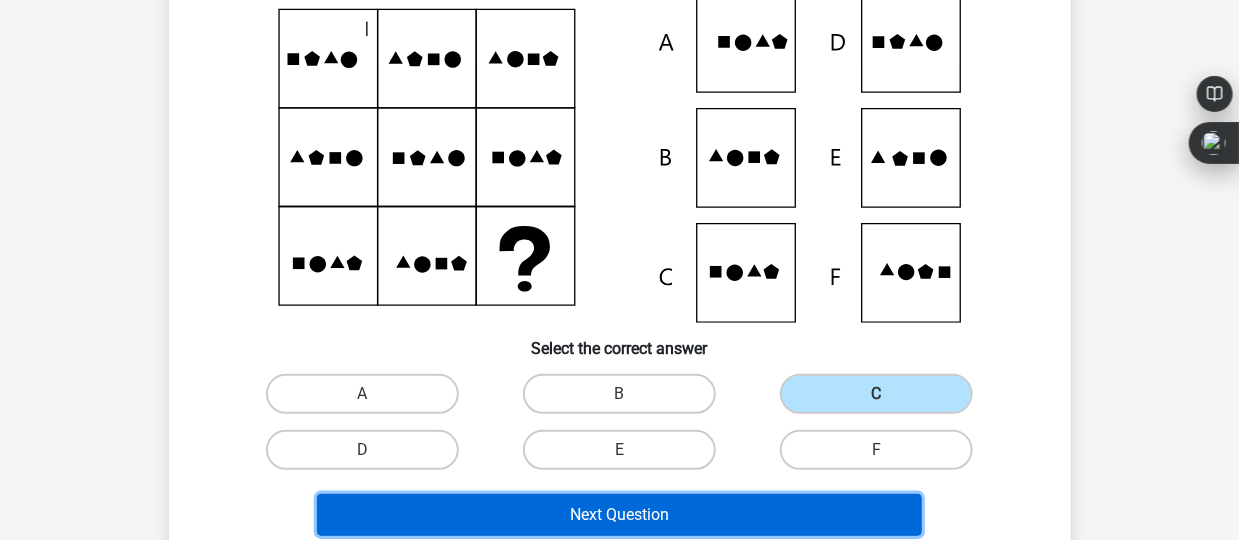 click on "Next Question" at bounding box center [619, 515] 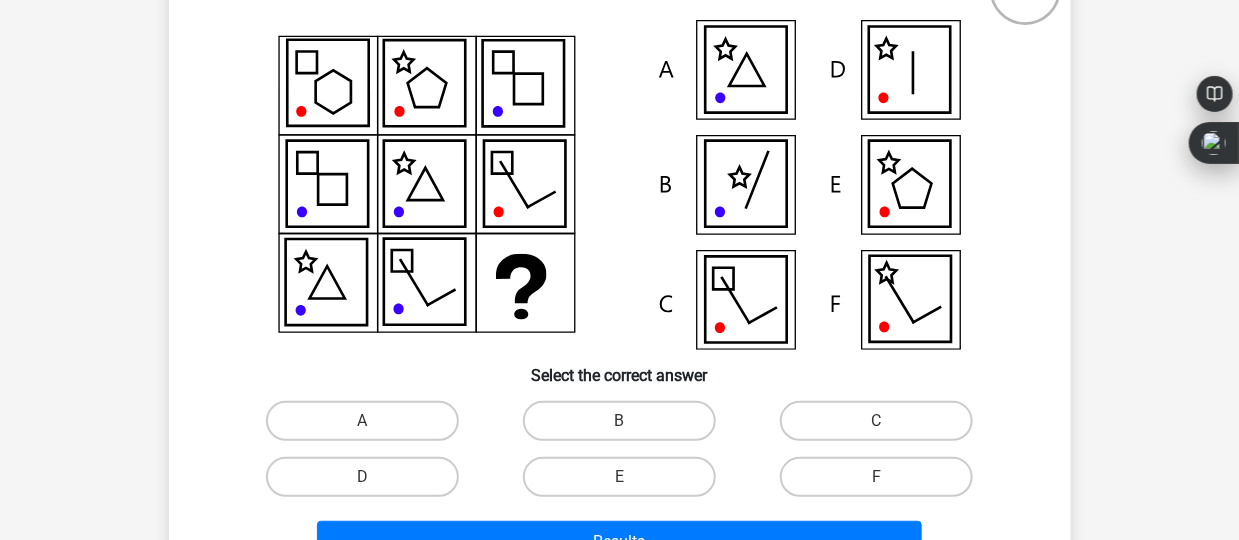 scroll, scrollTop: 200, scrollLeft: 0, axis: vertical 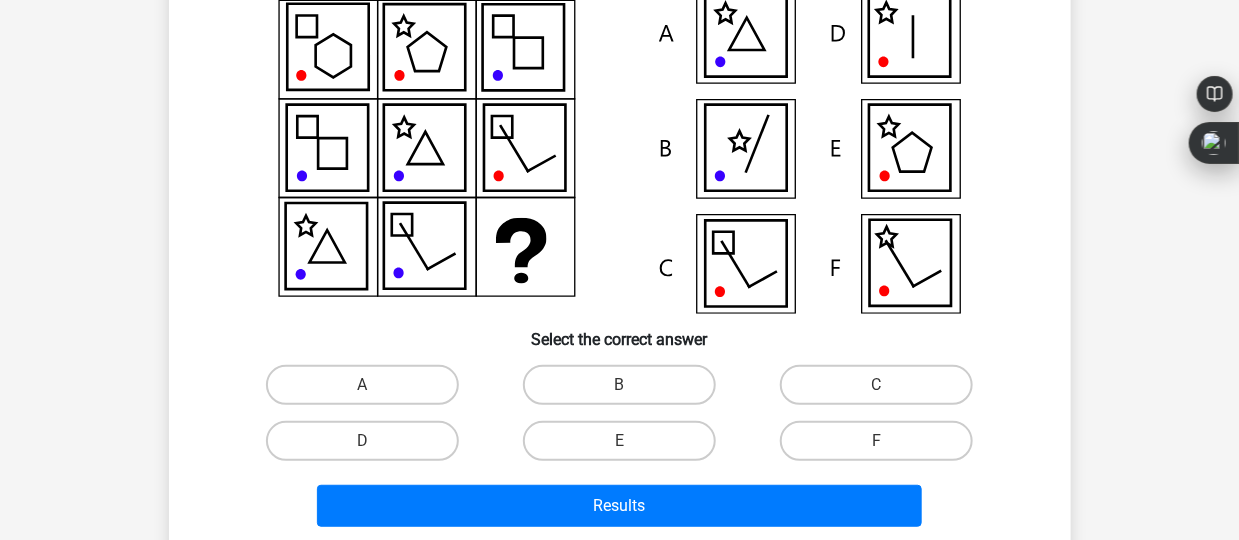 click on "B" at bounding box center (619, 385) 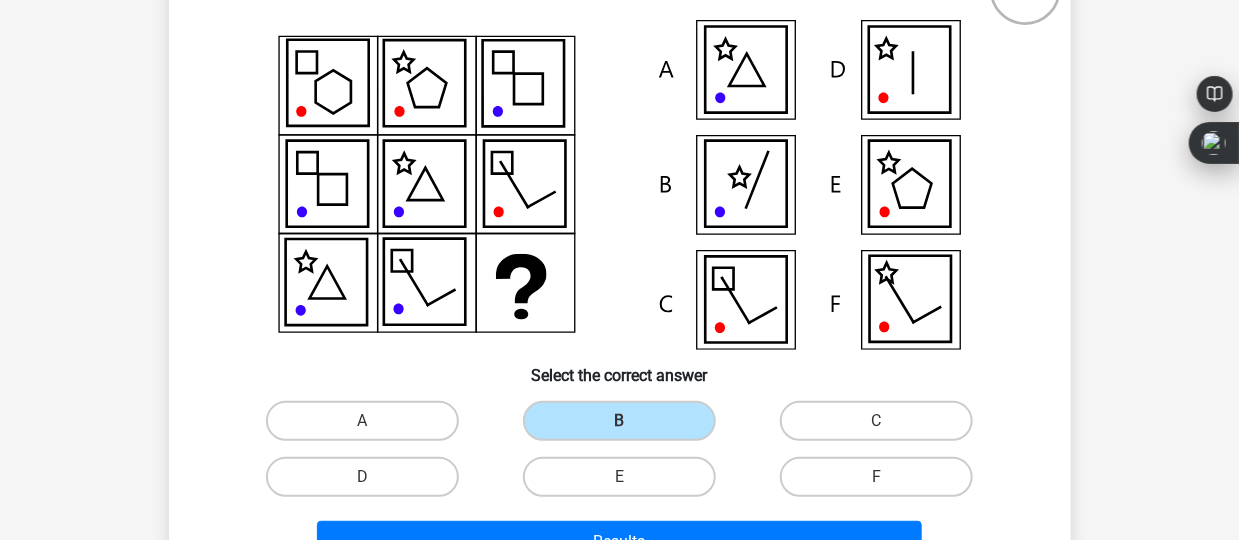 scroll, scrollTop: 200, scrollLeft: 0, axis: vertical 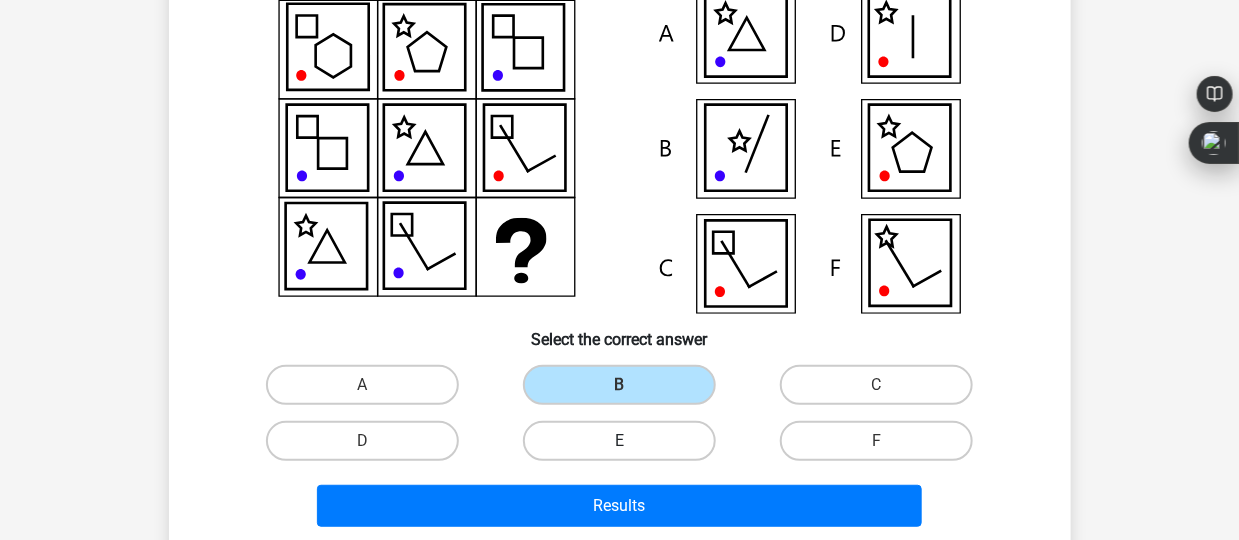 click on "E" at bounding box center [619, 441] 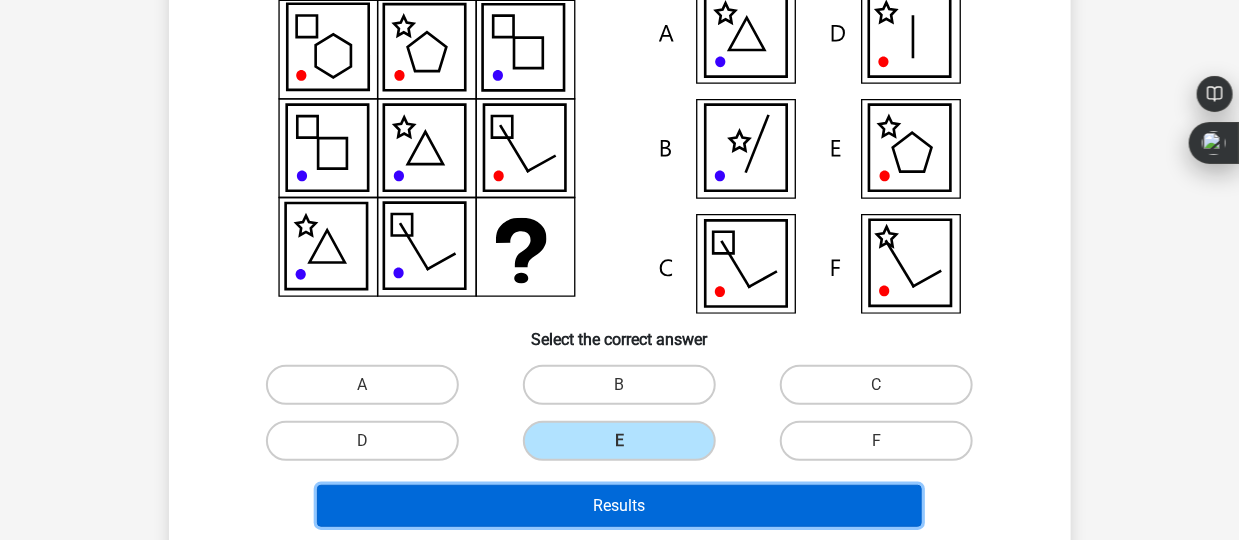 click on "Results" at bounding box center [619, 506] 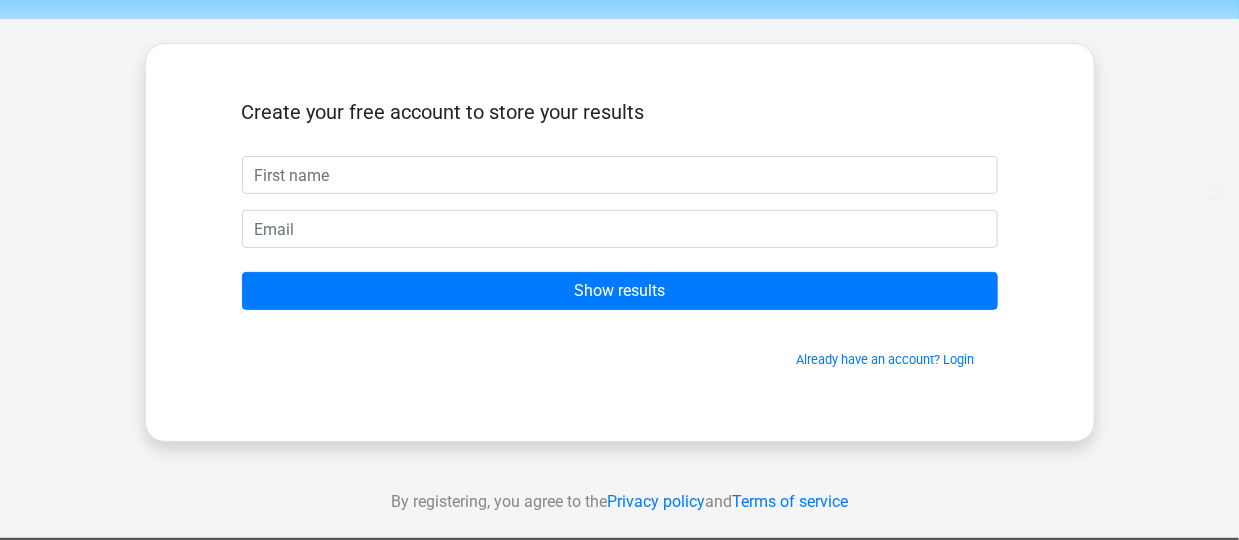 scroll, scrollTop: 100, scrollLeft: 0, axis: vertical 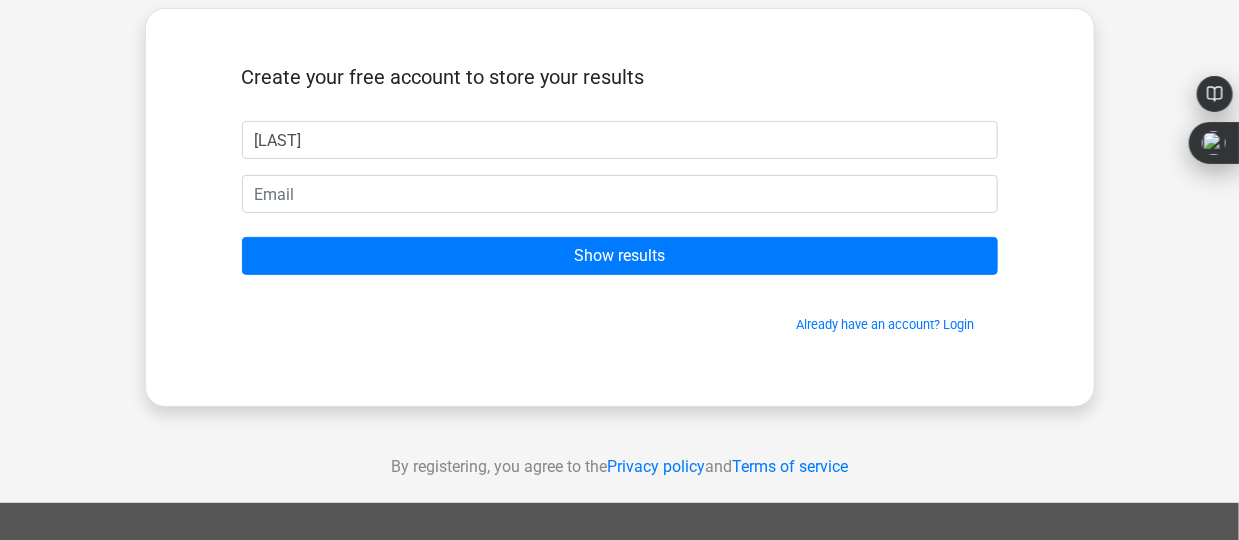type on "[LAST]" 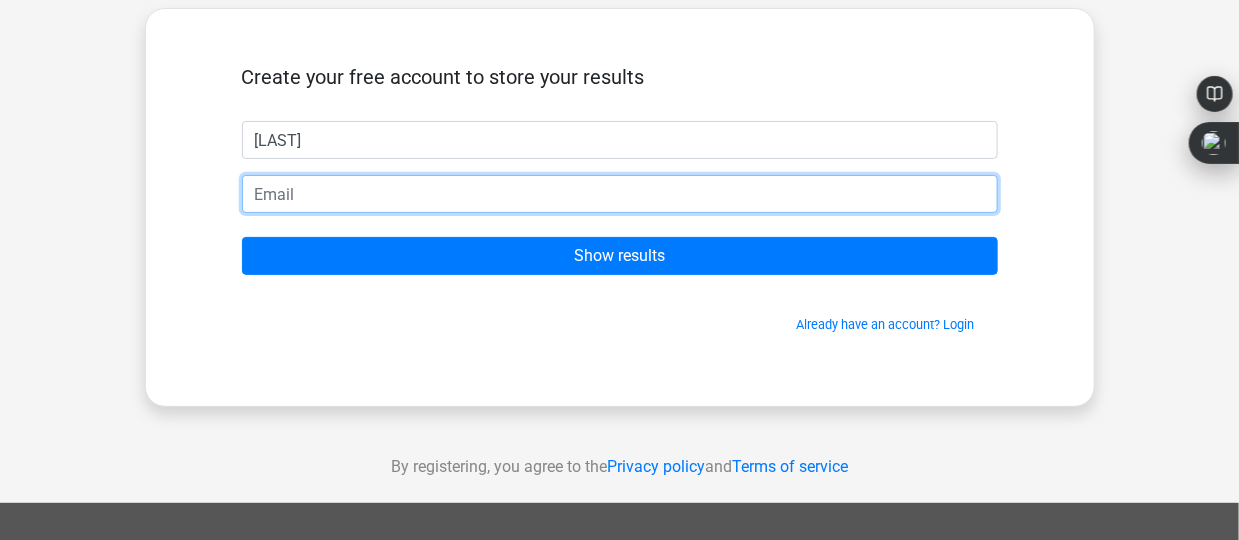 click at bounding box center (620, 194) 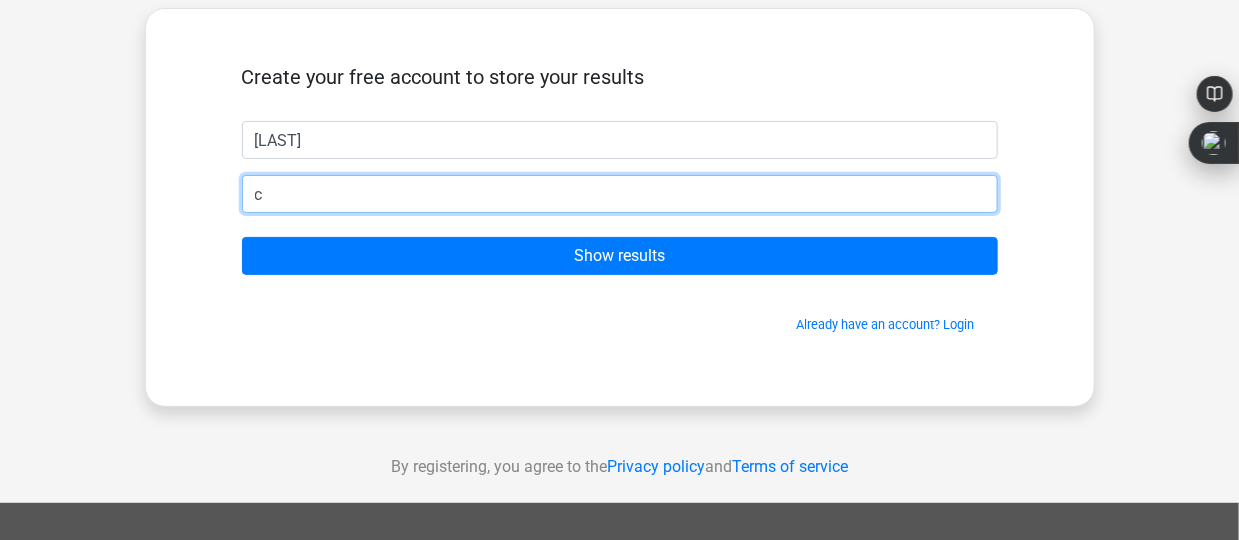 type on "[EMAIL]" 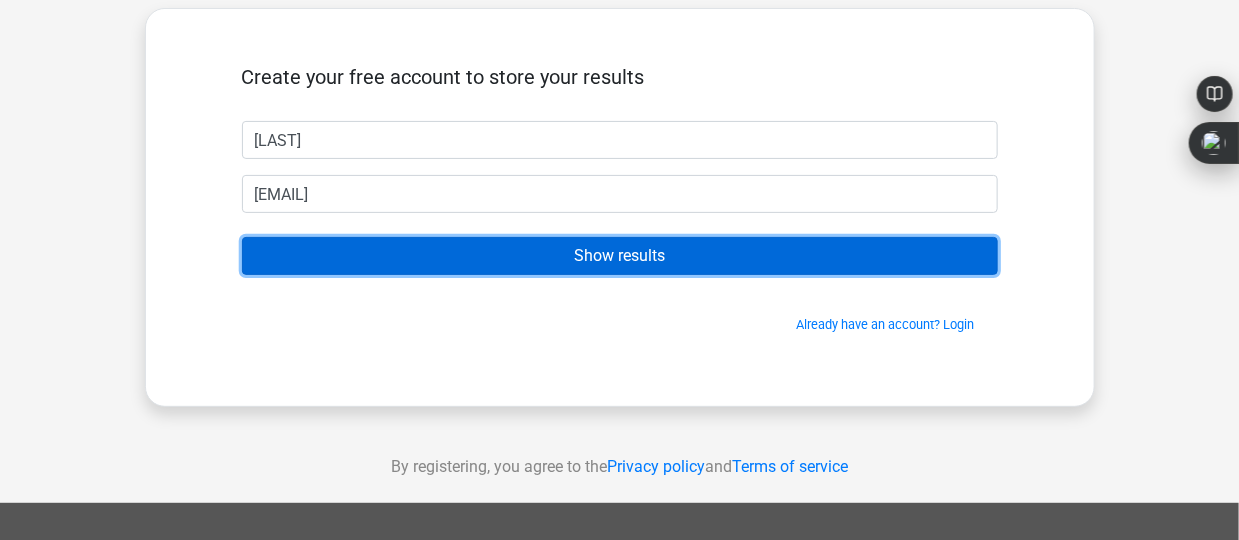 click on "Show results" at bounding box center (620, 256) 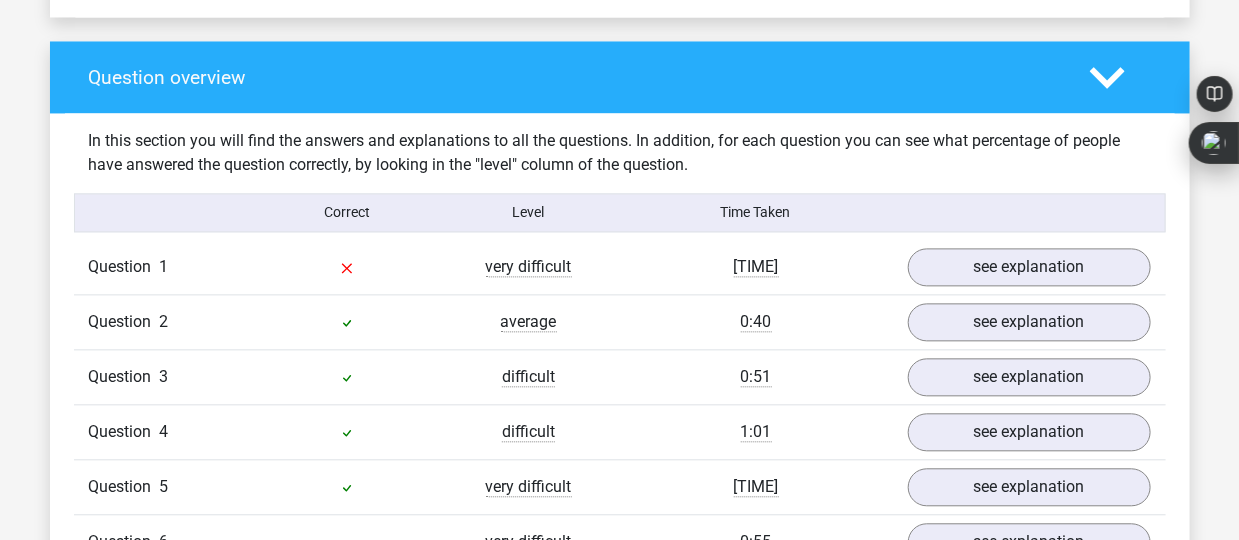 scroll, scrollTop: 1400, scrollLeft: 0, axis: vertical 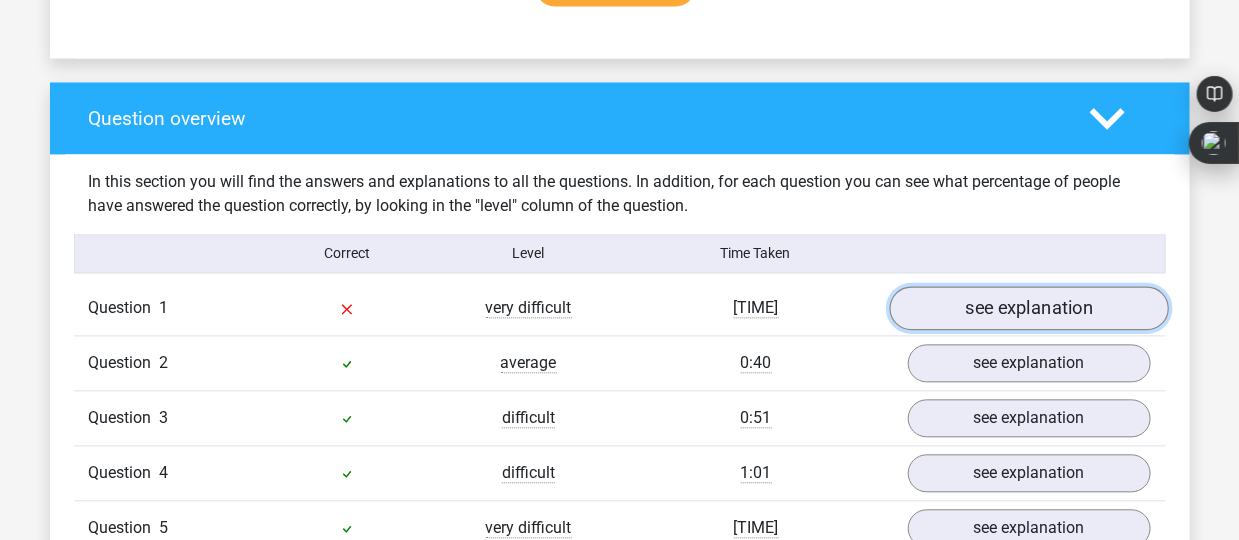 click on "see explanation" at bounding box center [1028, 308] 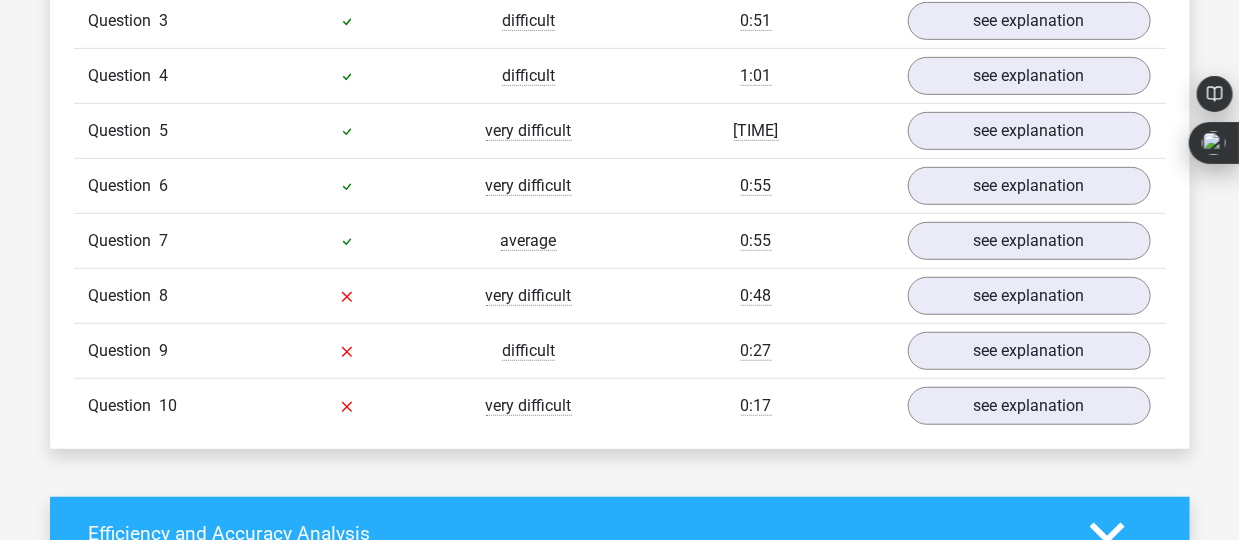scroll, scrollTop: 3100, scrollLeft: 0, axis: vertical 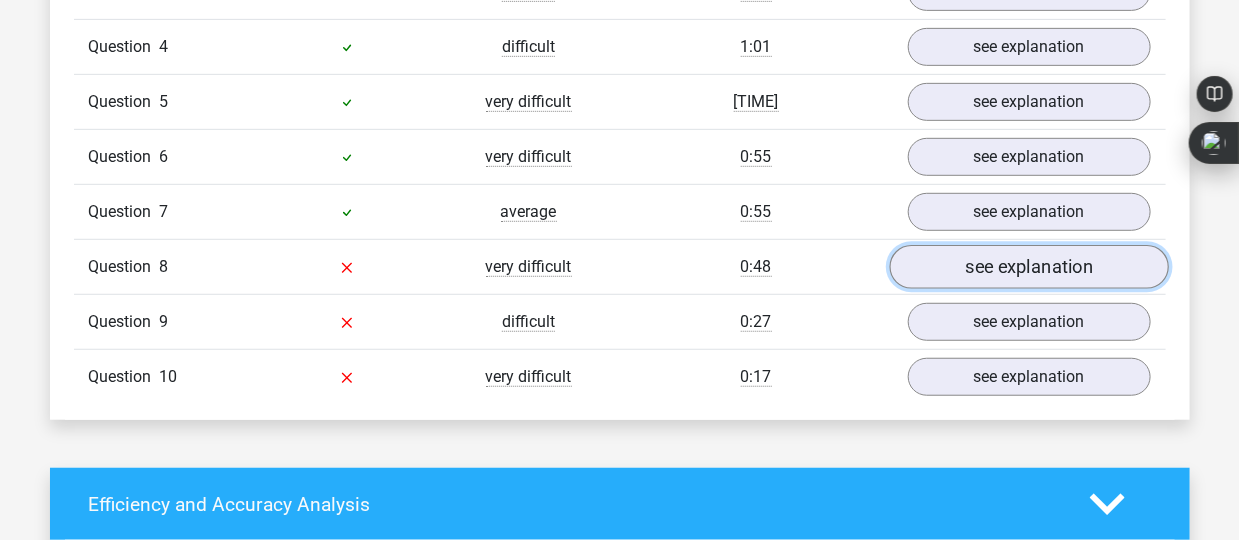 click on "see explanation" at bounding box center (1028, 268) 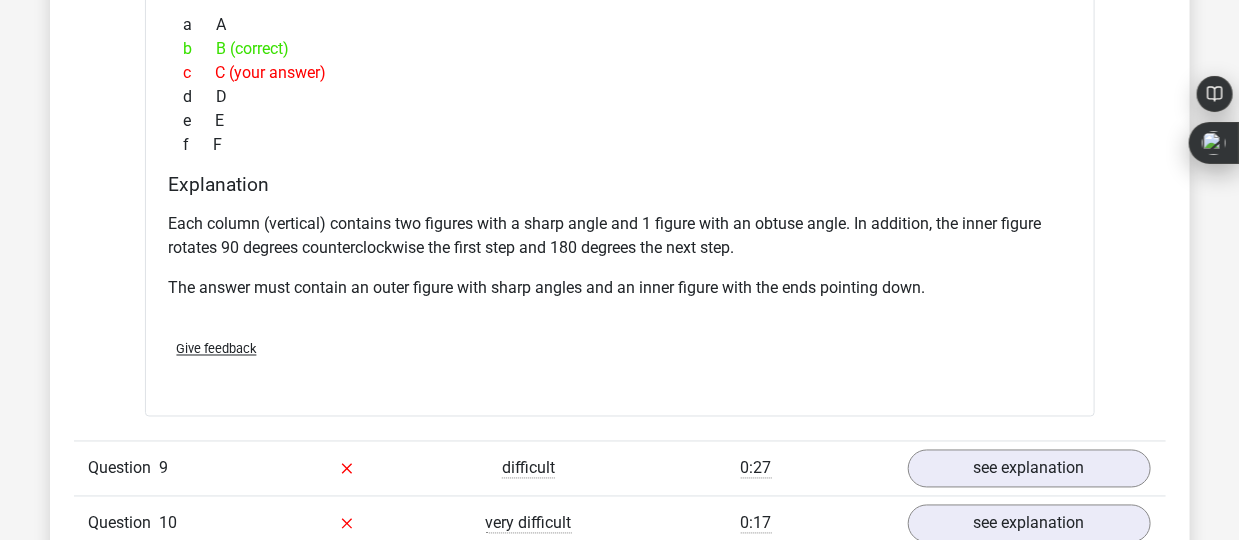 scroll, scrollTop: 3999, scrollLeft: 0, axis: vertical 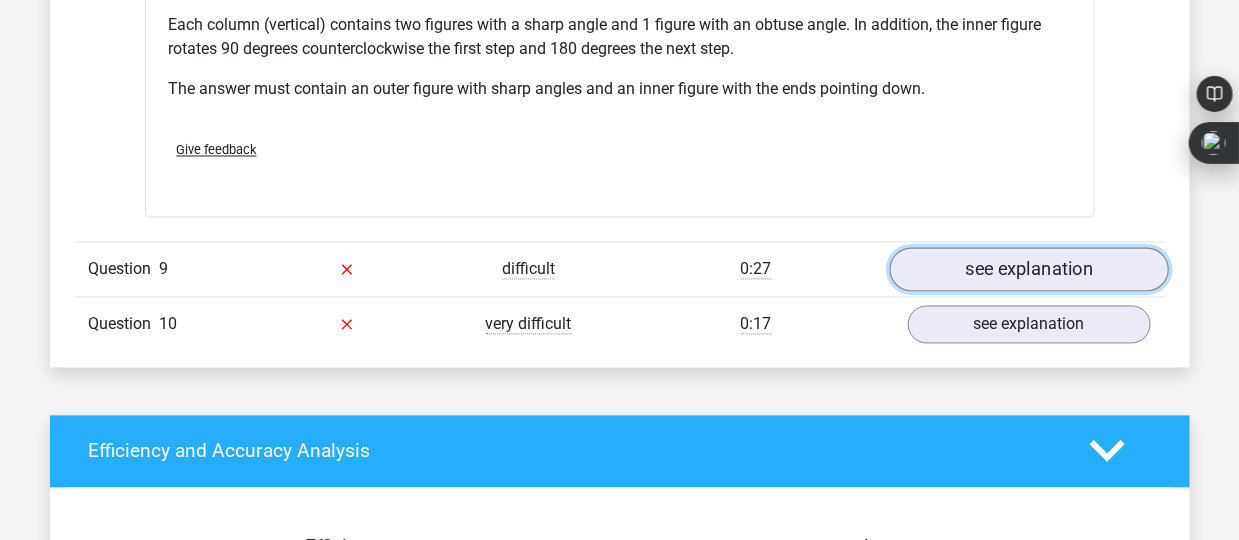 click on "see explanation" at bounding box center [1028, 270] 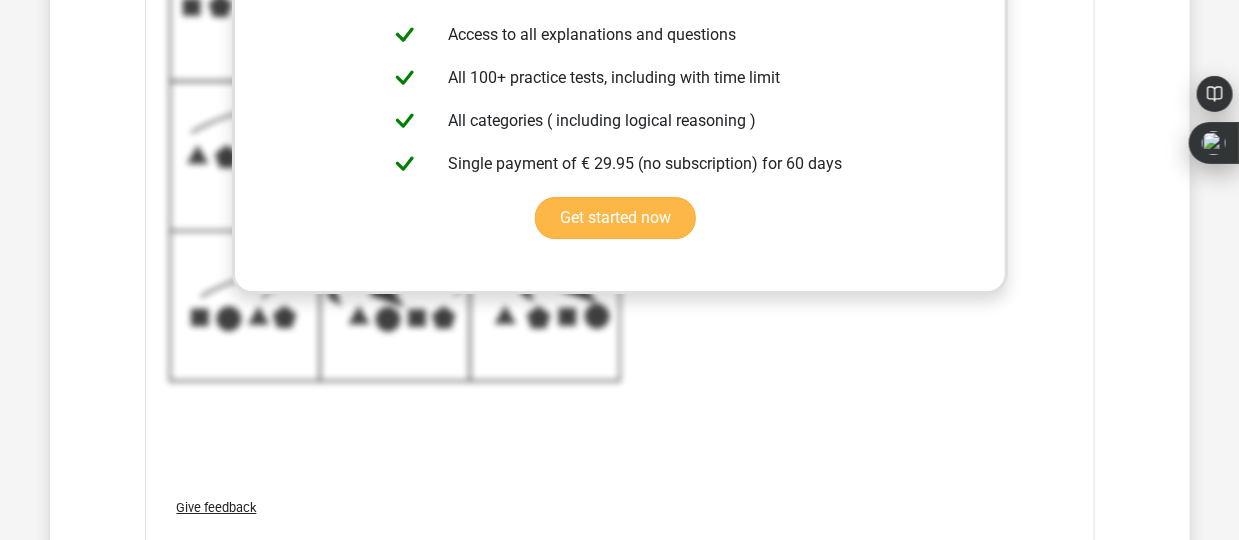 scroll, scrollTop: 5400, scrollLeft: 0, axis: vertical 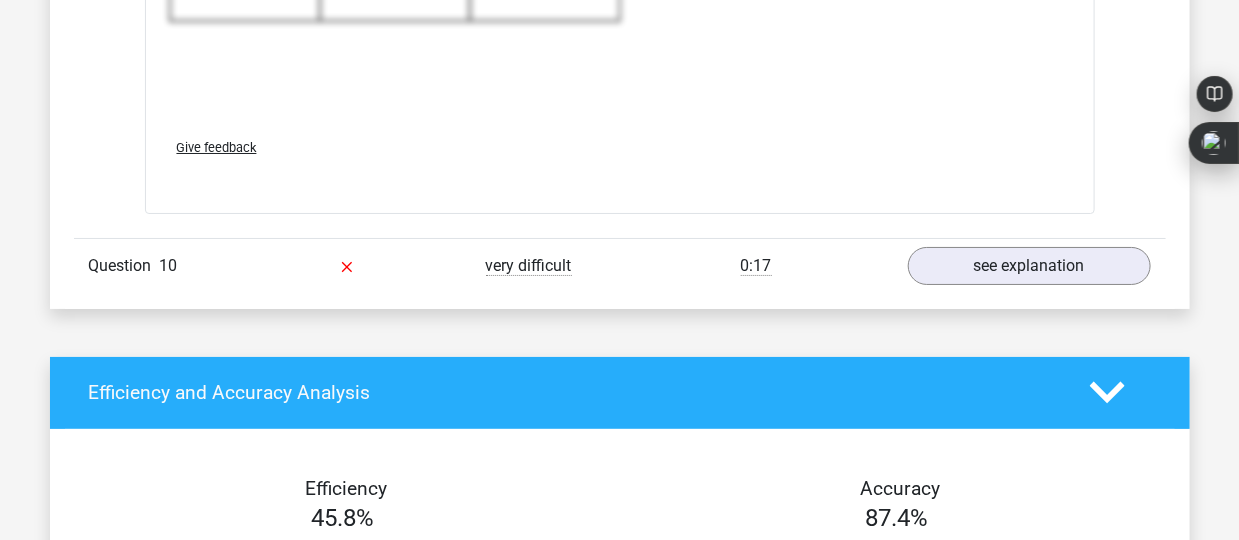 click on "Question
10
very difficult
0:17
see explanation" at bounding box center (620, 265) 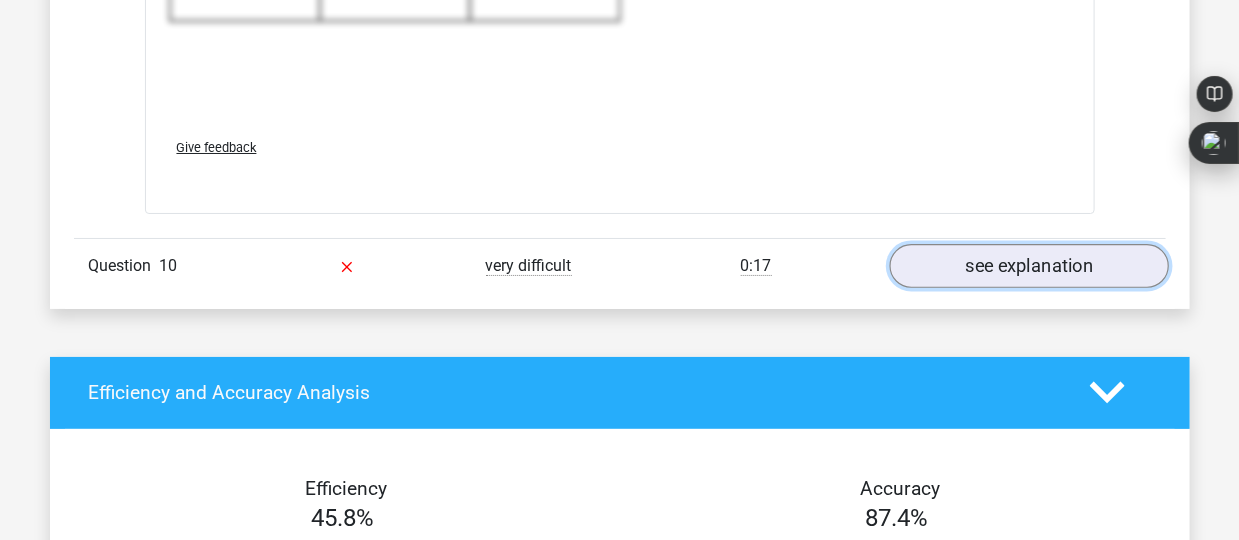 click on "see explanation" at bounding box center (1028, 266) 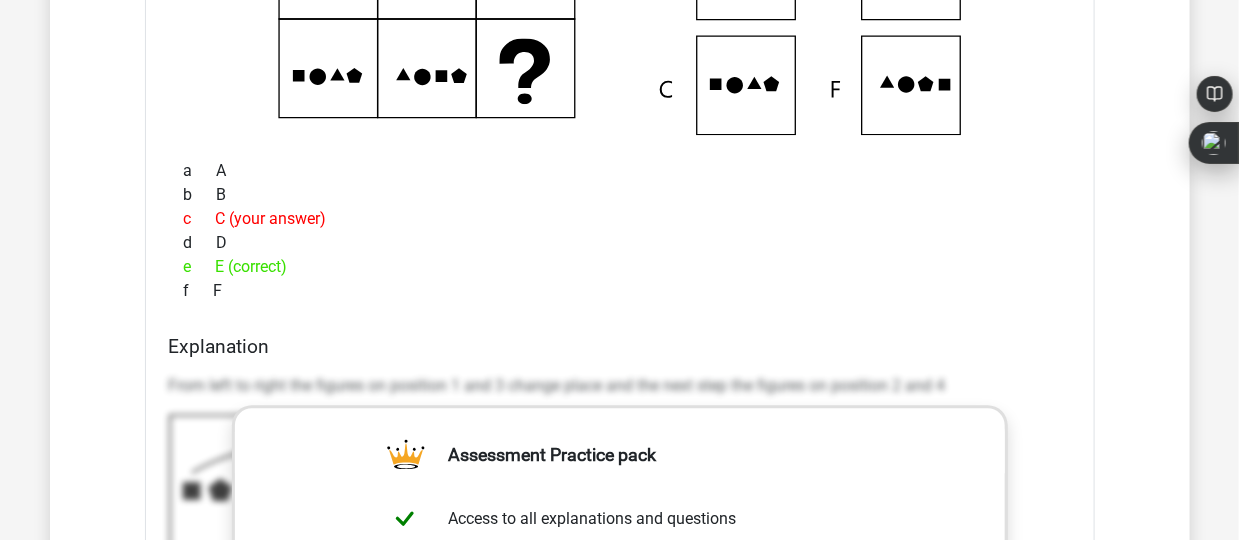 scroll, scrollTop: 4400, scrollLeft: 0, axis: vertical 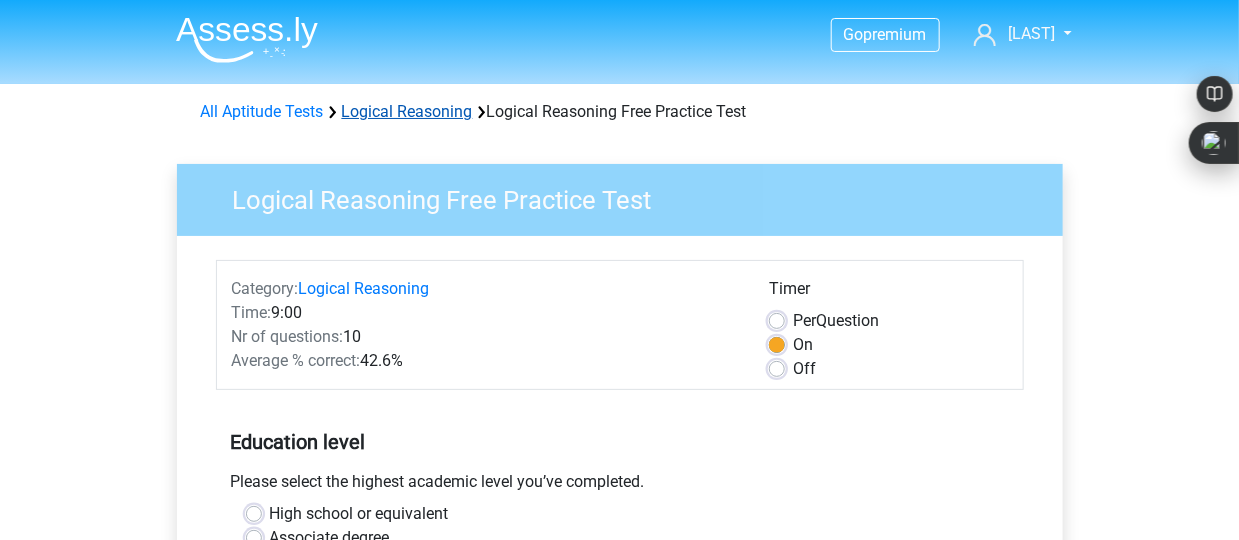 click on "Logical Reasoning" at bounding box center (407, 111) 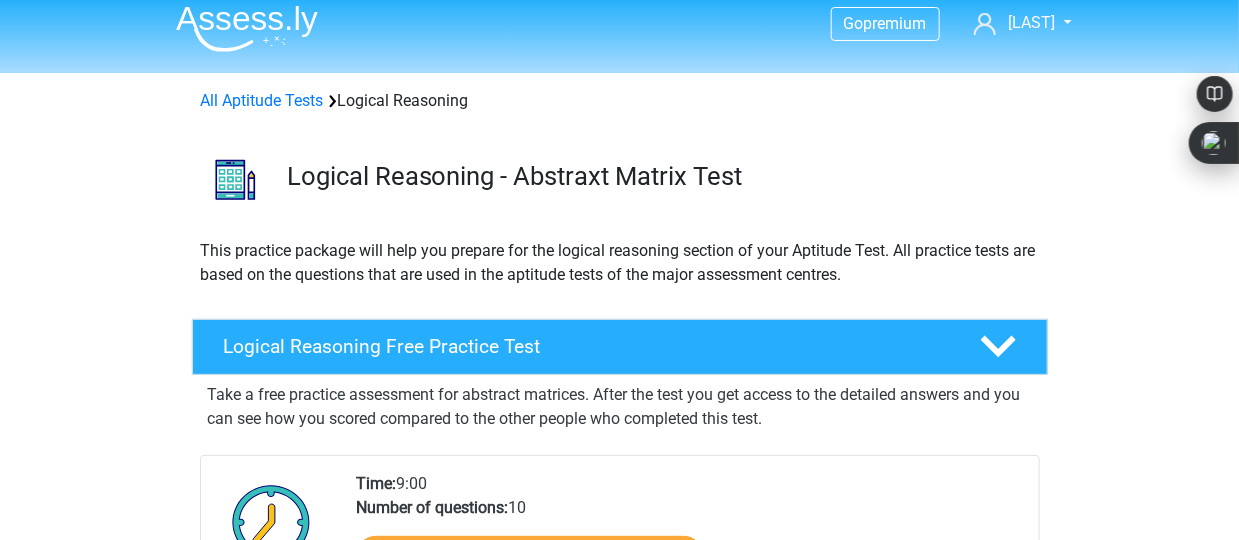 scroll, scrollTop: 0, scrollLeft: 0, axis: both 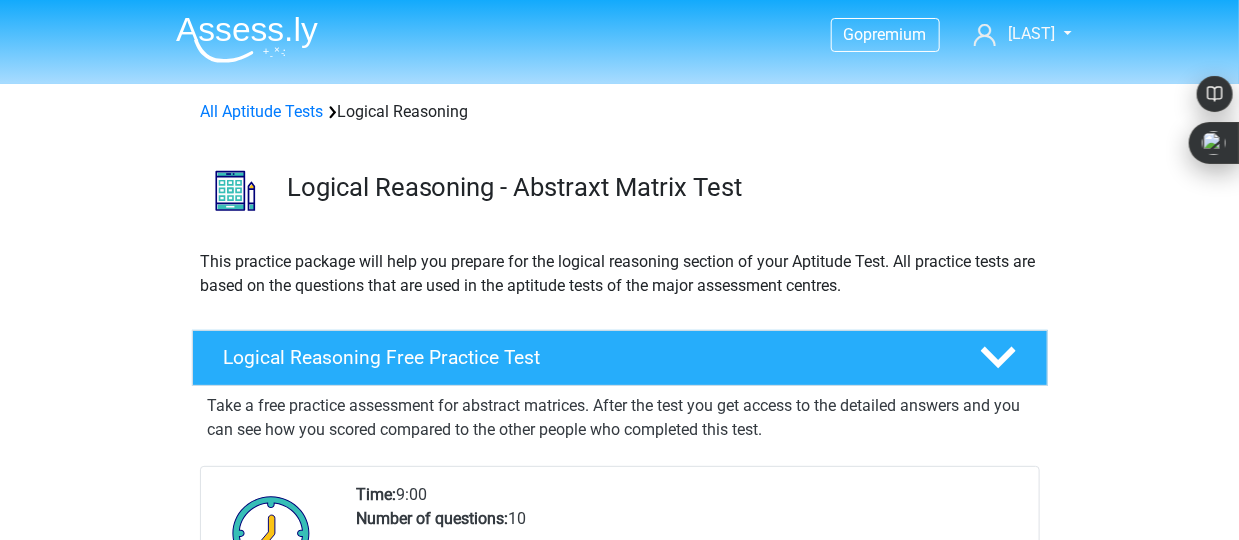 drag, startPoint x: 563, startPoint y: 235, endPoint x: 299, endPoint y: 86, distance: 303.14517 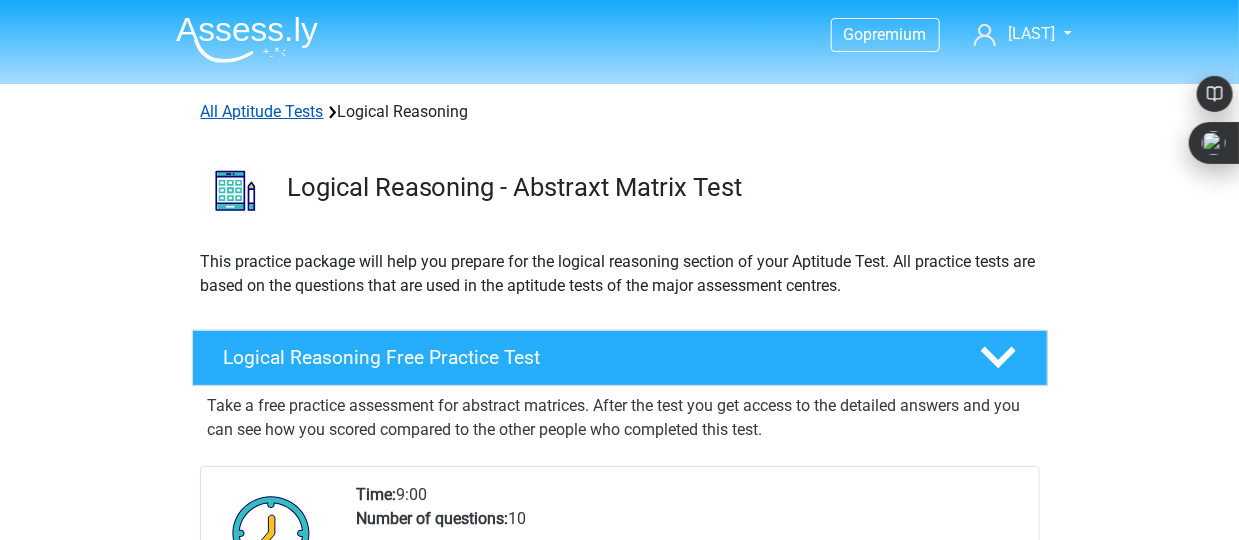click on "All Aptitude Tests" at bounding box center [262, 111] 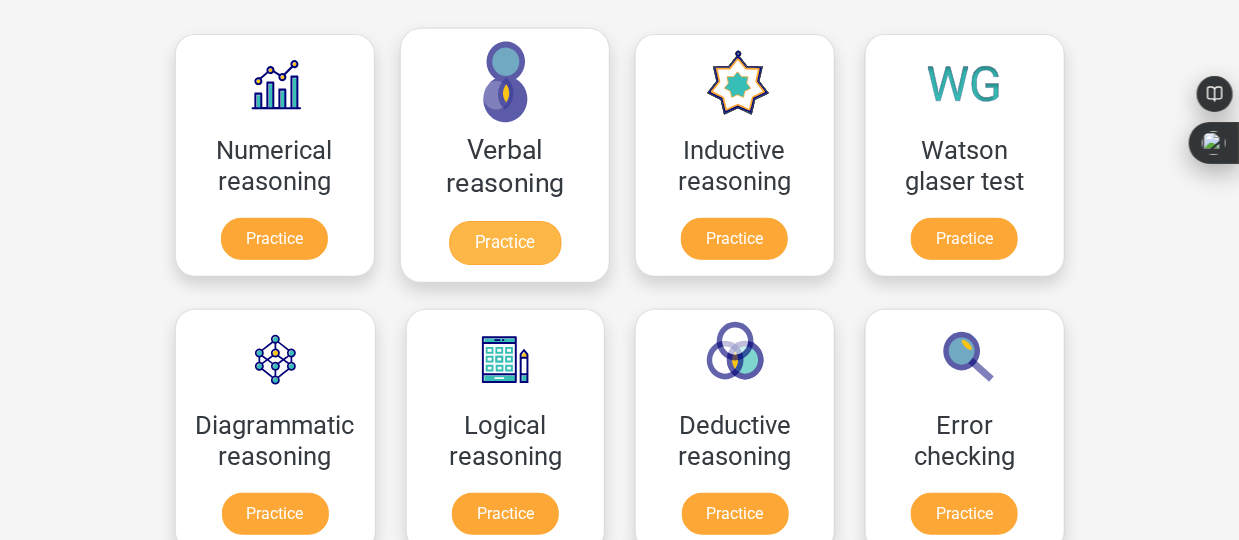 scroll, scrollTop: 200, scrollLeft: 0, axis: vertical 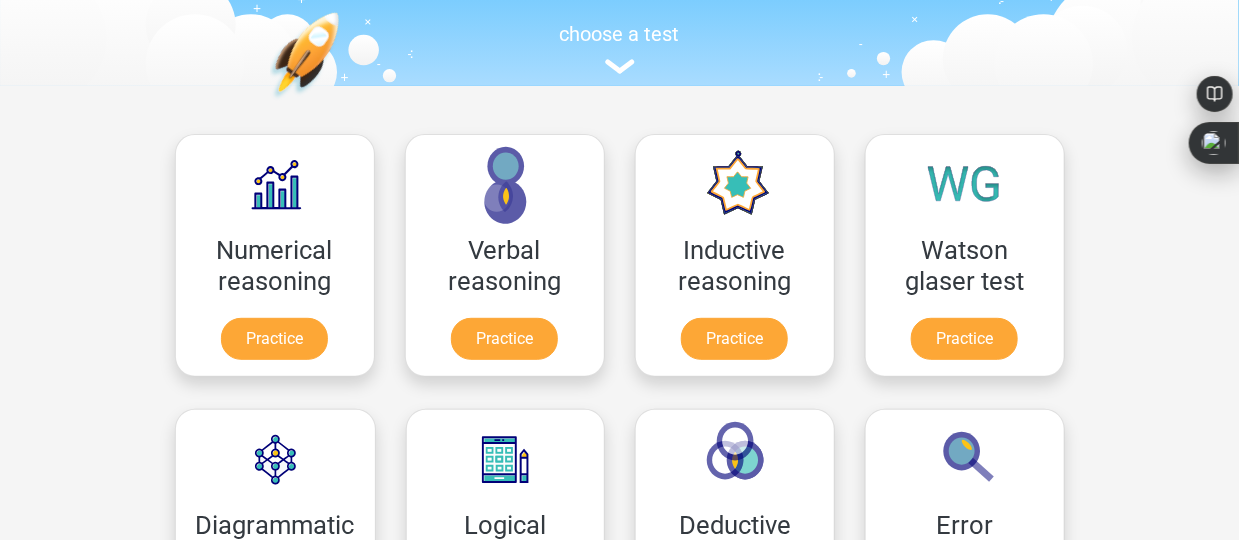 click on "Go  premium
[LAST]
[EMAIL]" at bounding box center (619, 1072) 